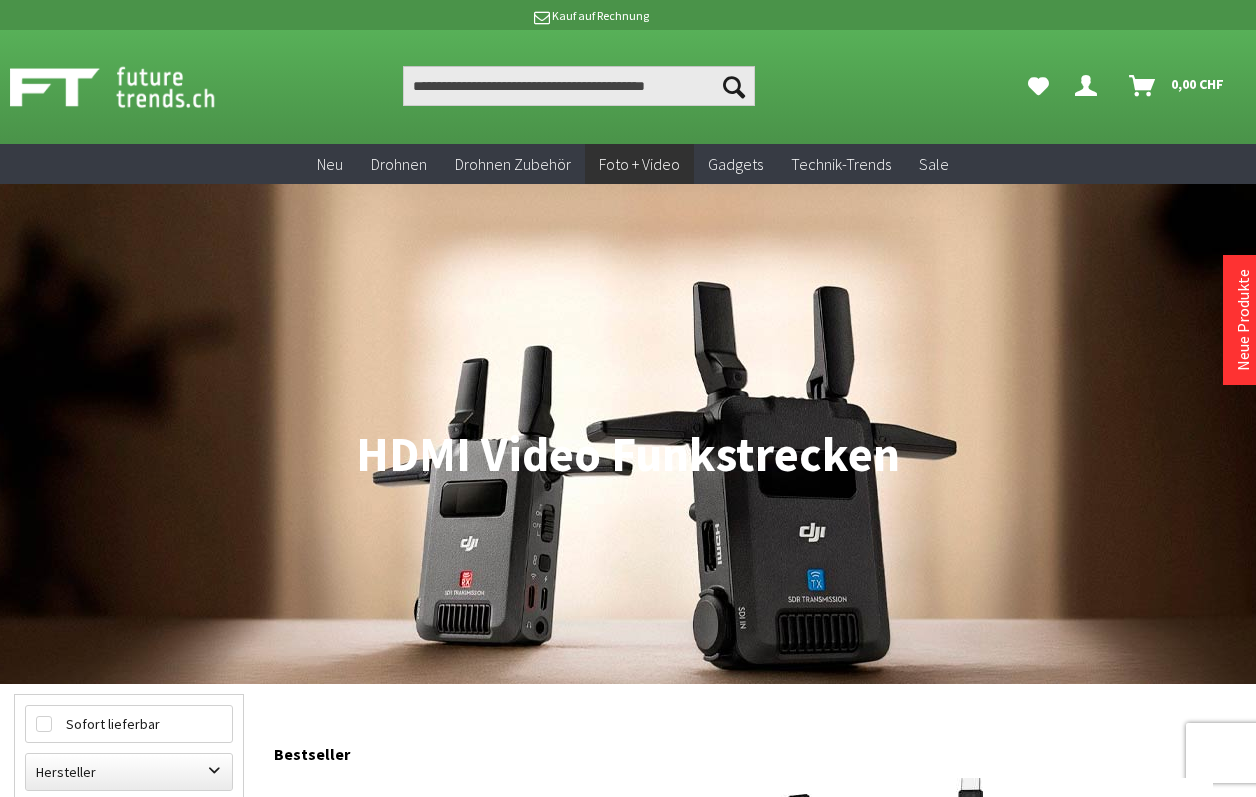 scroll, scrollTop: 0, scrollLeft: 0, axis: both 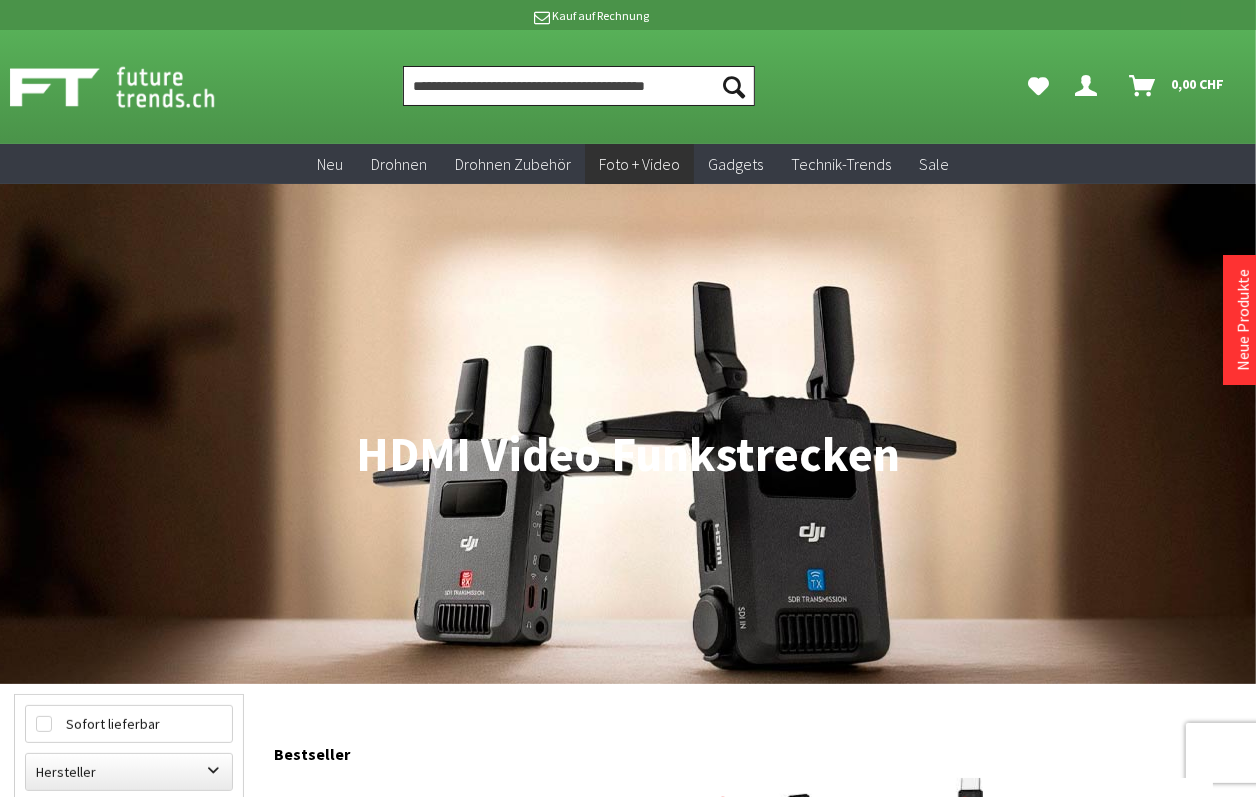click at bounding box center [579, 86] 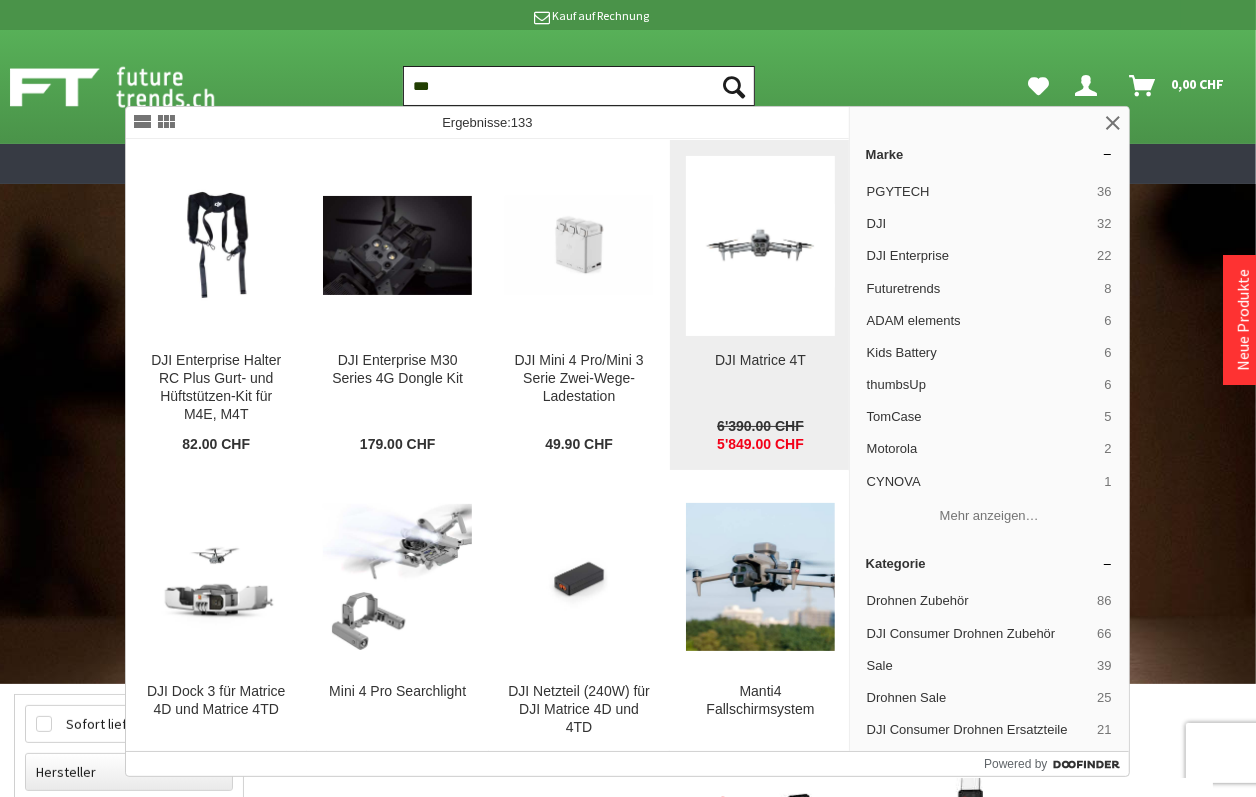 type on "***" 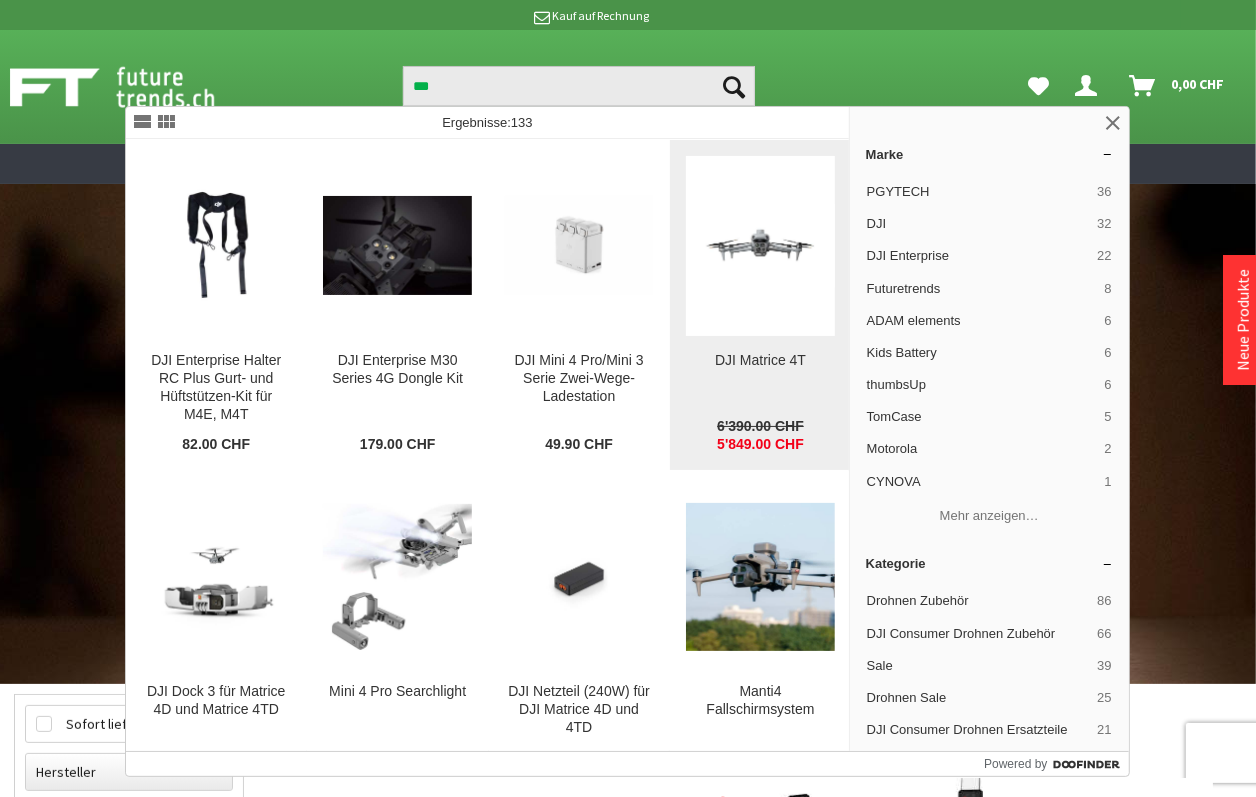 click at bounding box center (760, 246) 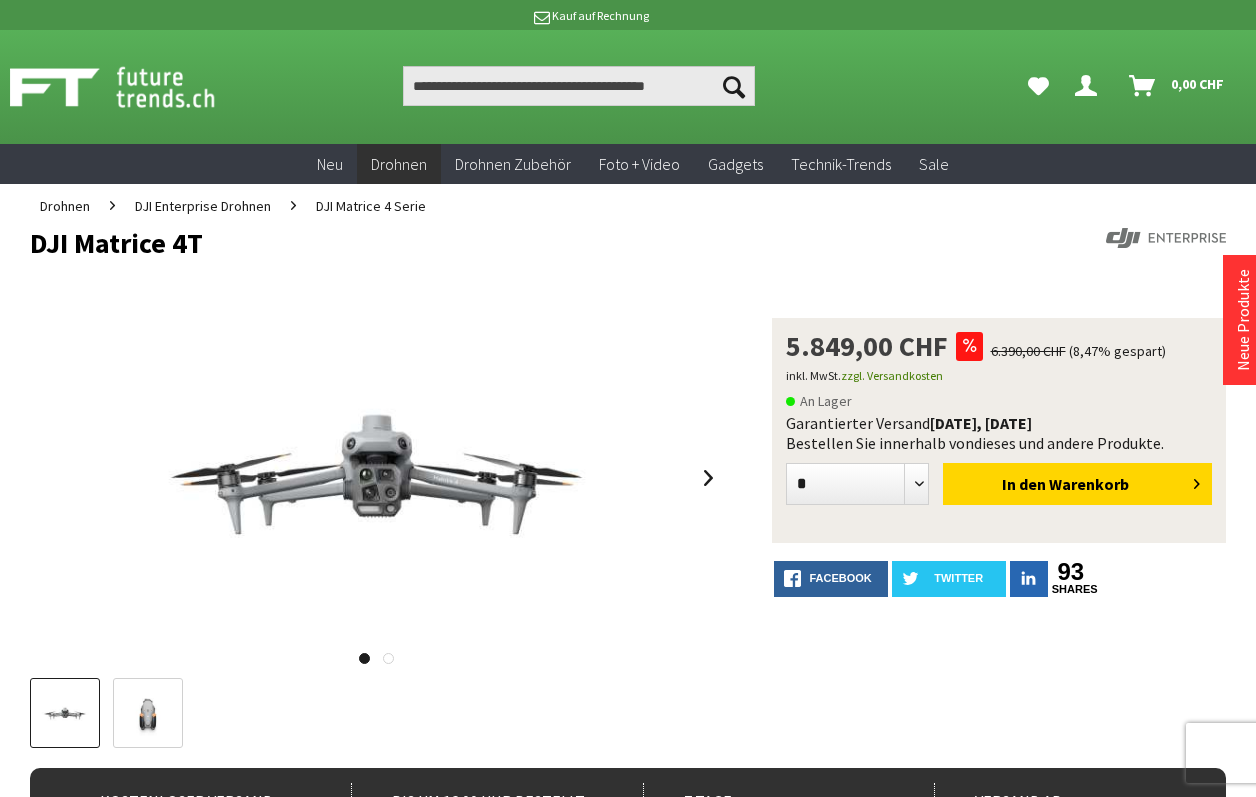 scroll, scrollTop: 0, scrollLeft: 0, axis: both 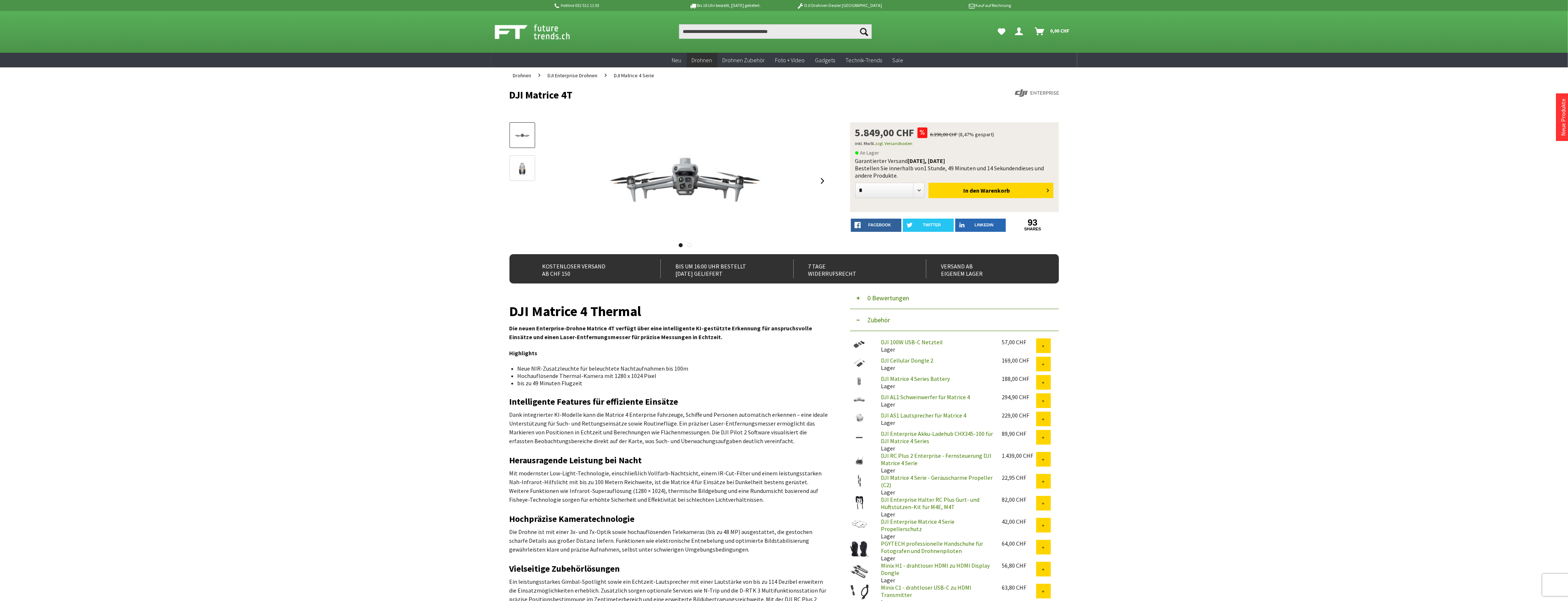 click on "DJI 100W USB-C Netzteil" at bounding box center (912, 342) 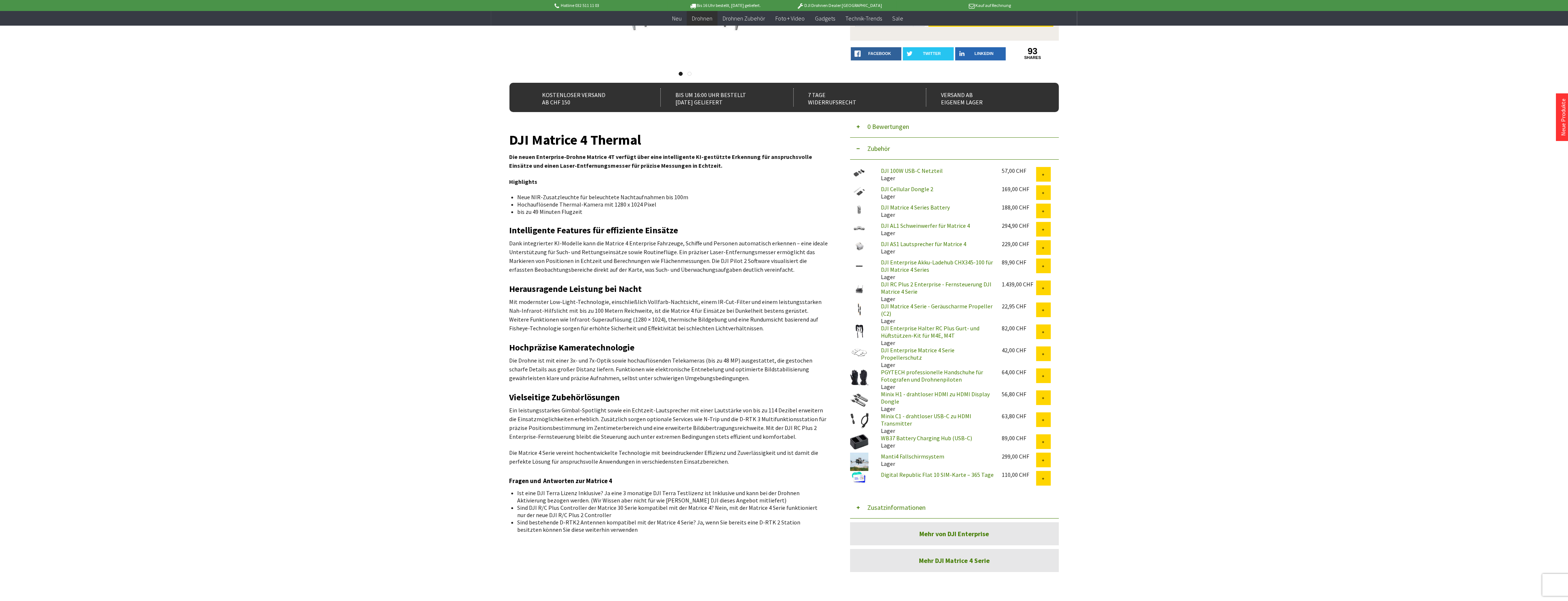 scroll, scrollTop: 183, scrollLeft: 0, axis: vertical 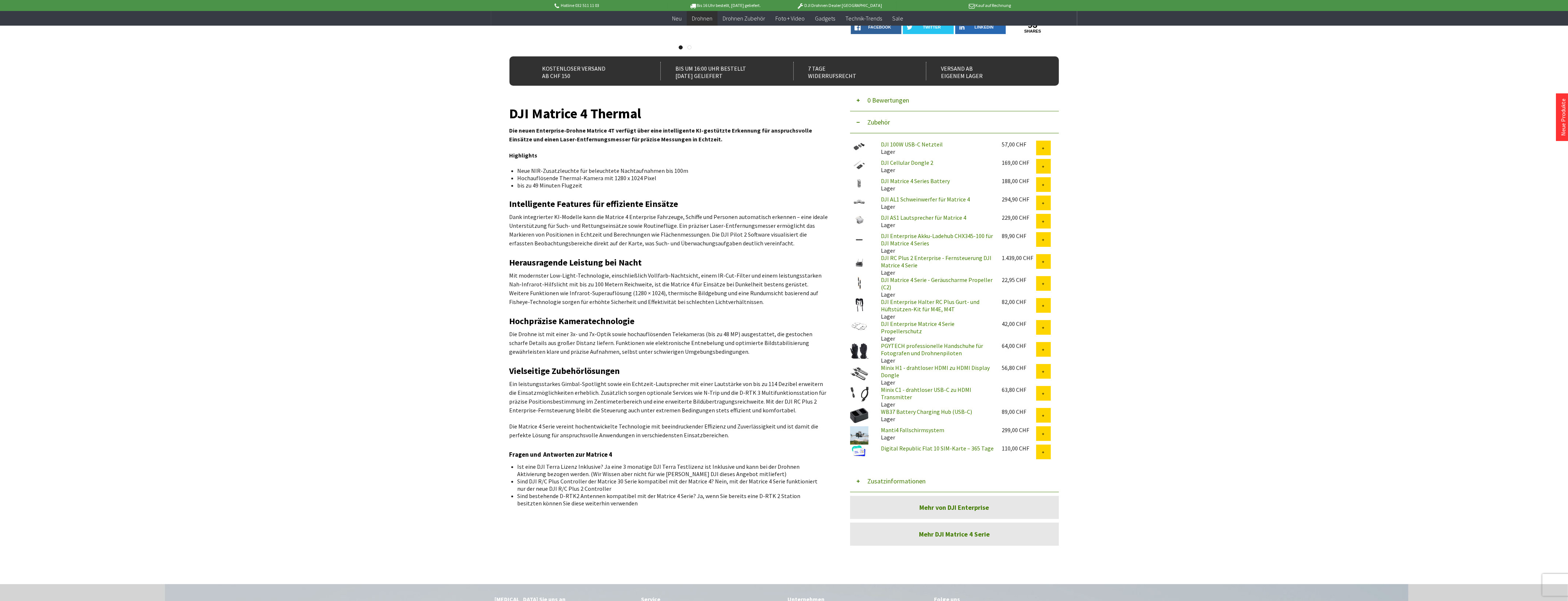 click on "WB37 Battery Charging Hub (USB-C)" at bounding box center (926, 412) 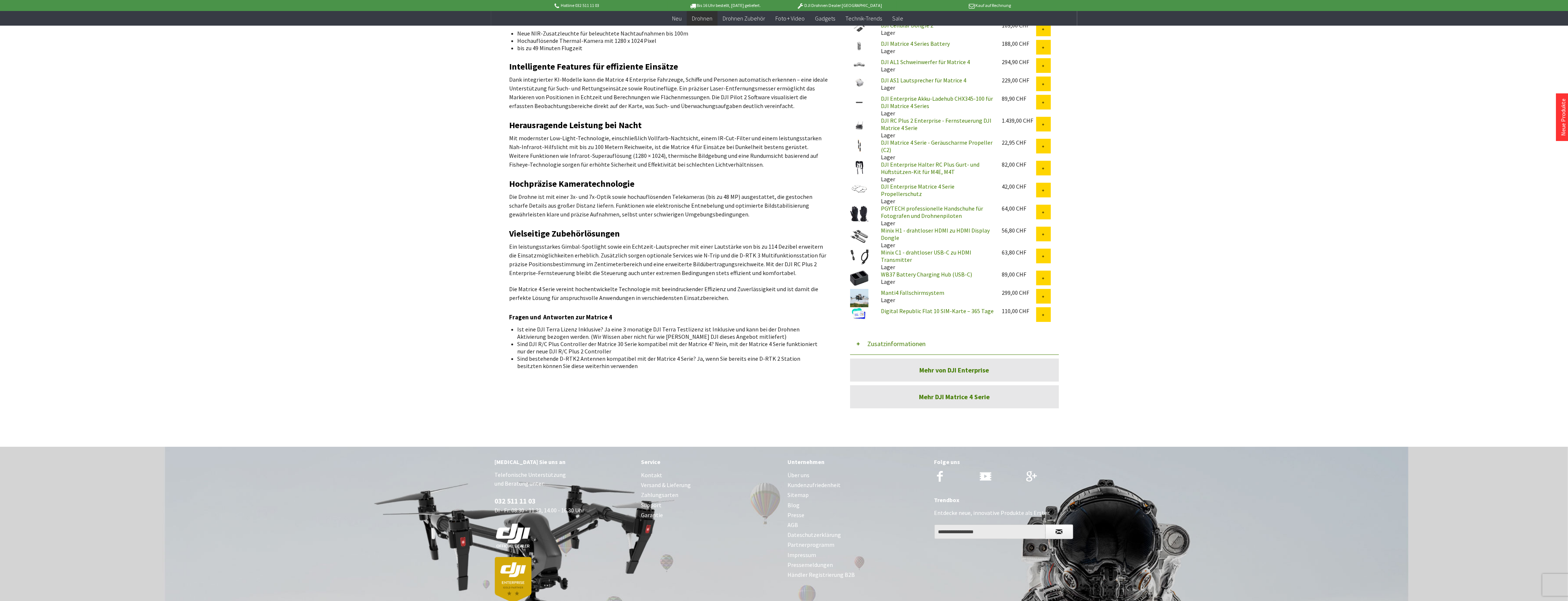 scroll, scrollTop: 183, scrollLeft: 0, axis: vertical 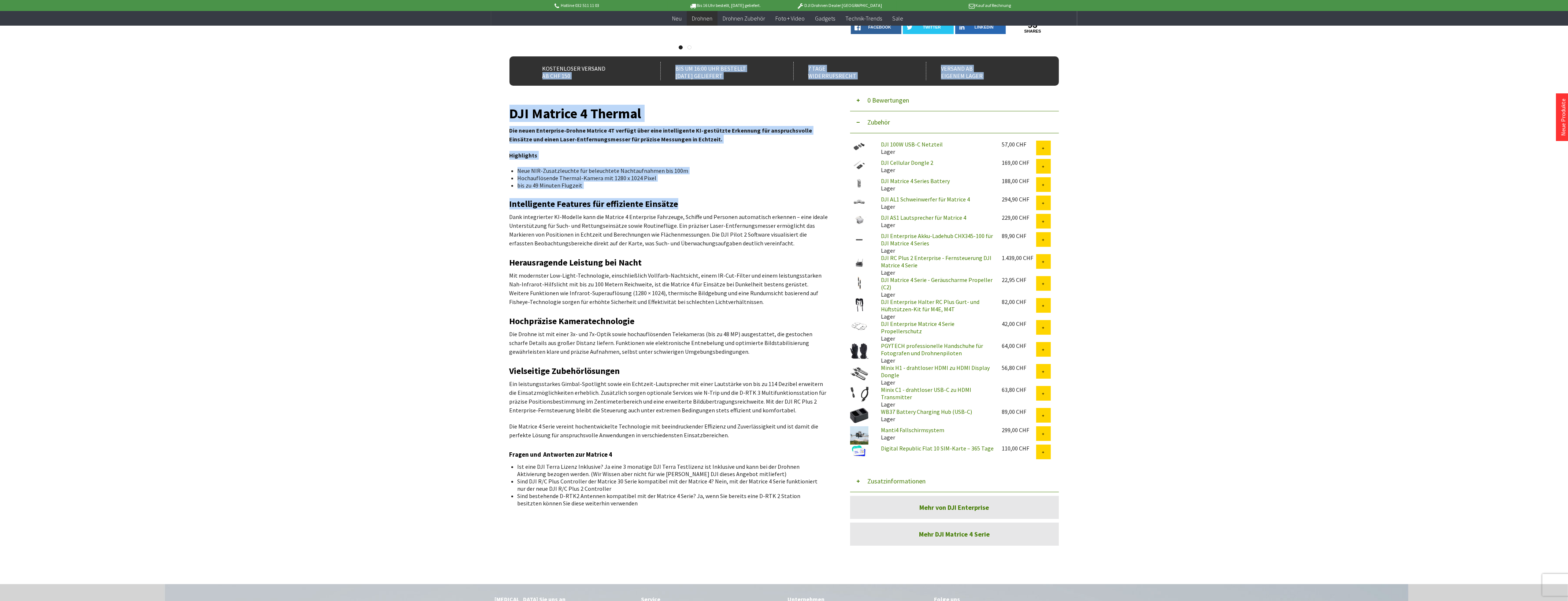 drag, startPoint x: 680, startPoint y: 208, endPoint x: 506, endPoint y: 190, distance: 174.9286 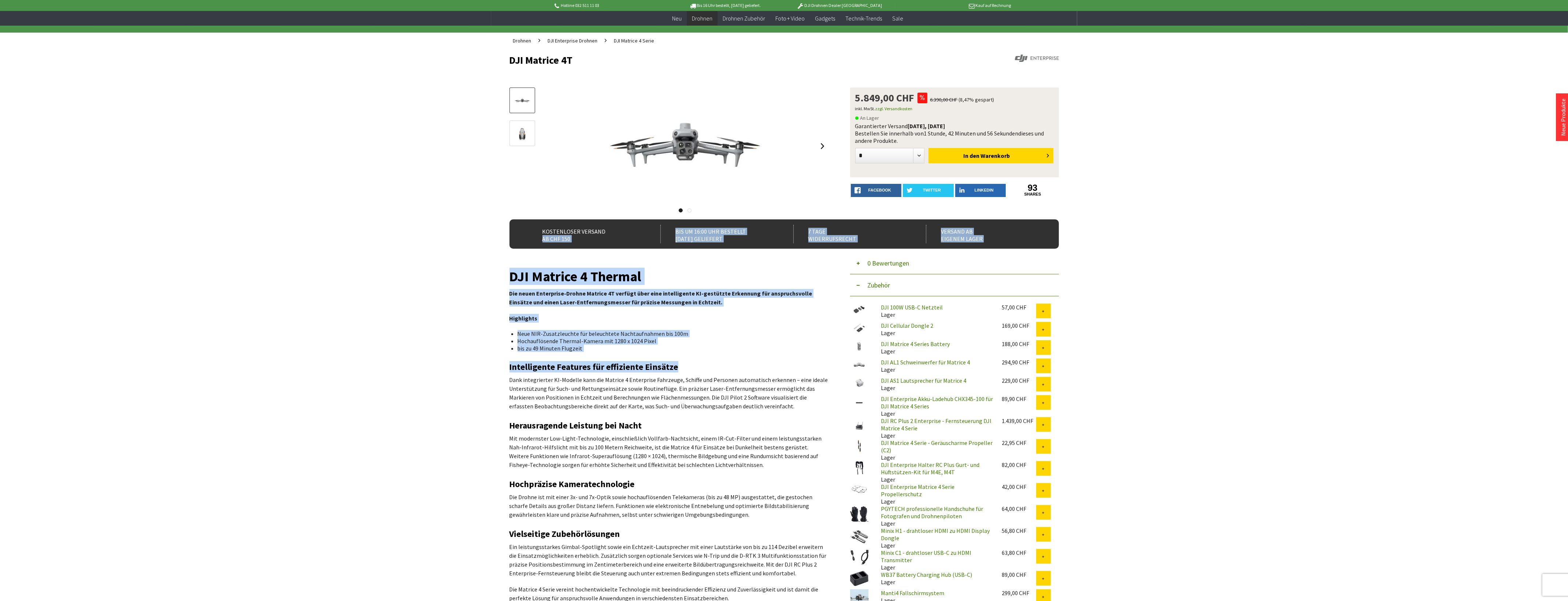 scroll, scrollTop: 0, scrollLeft: 0, axis: both 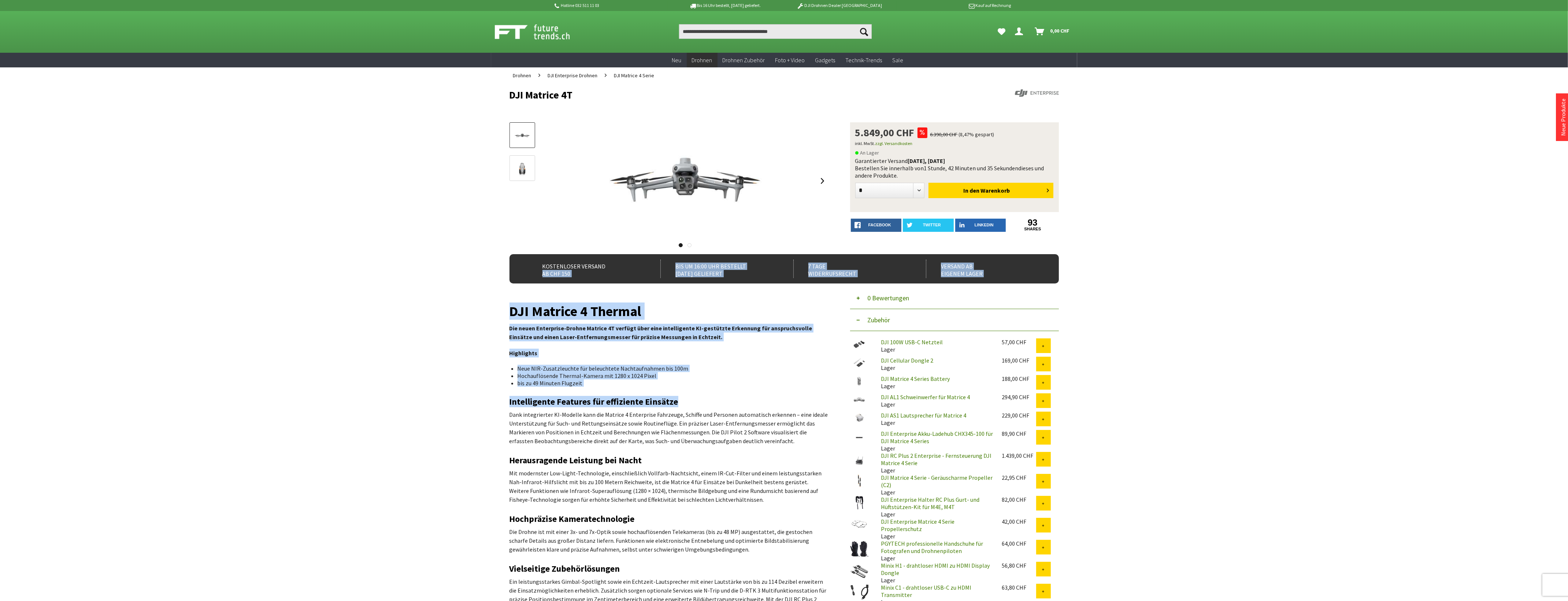 drag, startPoint x: 578, startPoint y: 94, endPoint x: 508, endPoint y: 96, distance: 70.0286 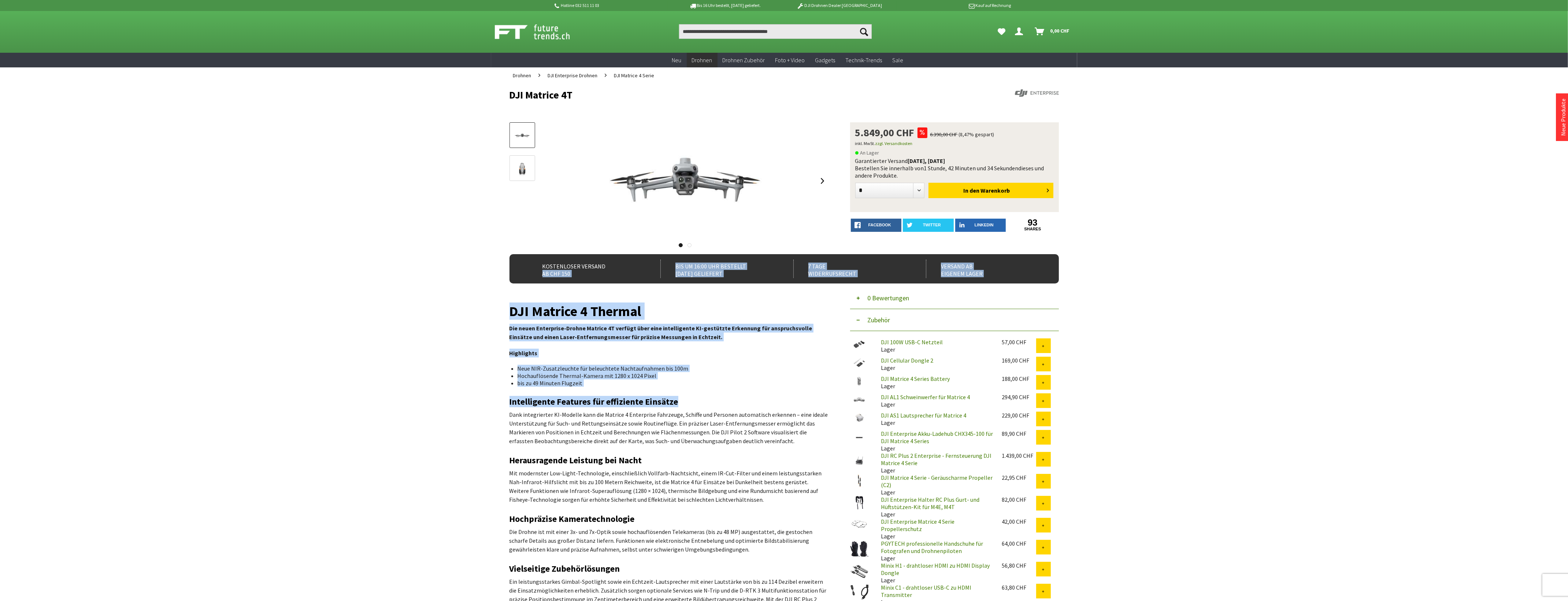 click on "DJI Matrice 4T" at bounding box center (729, 95) 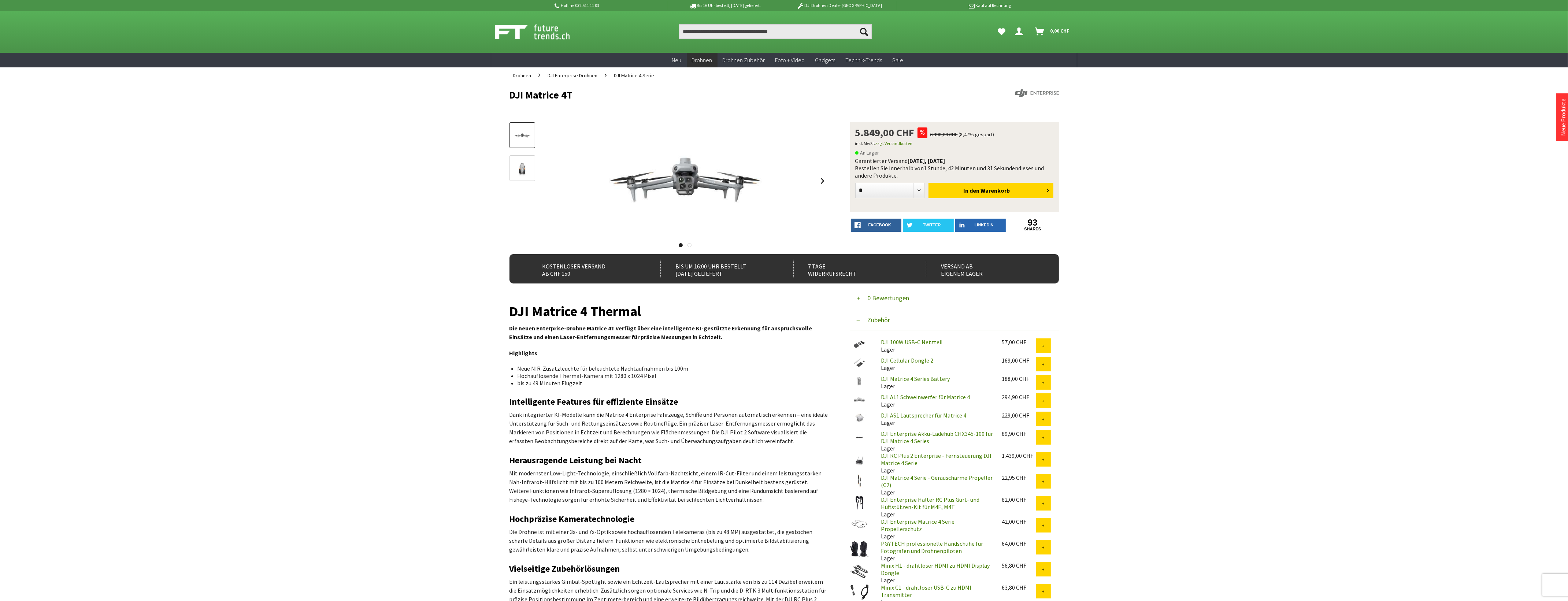 drag, startPoint x: 510, startPoint y: 92, endPoint x: 579, endPoint y: 98, distance: 69.26038 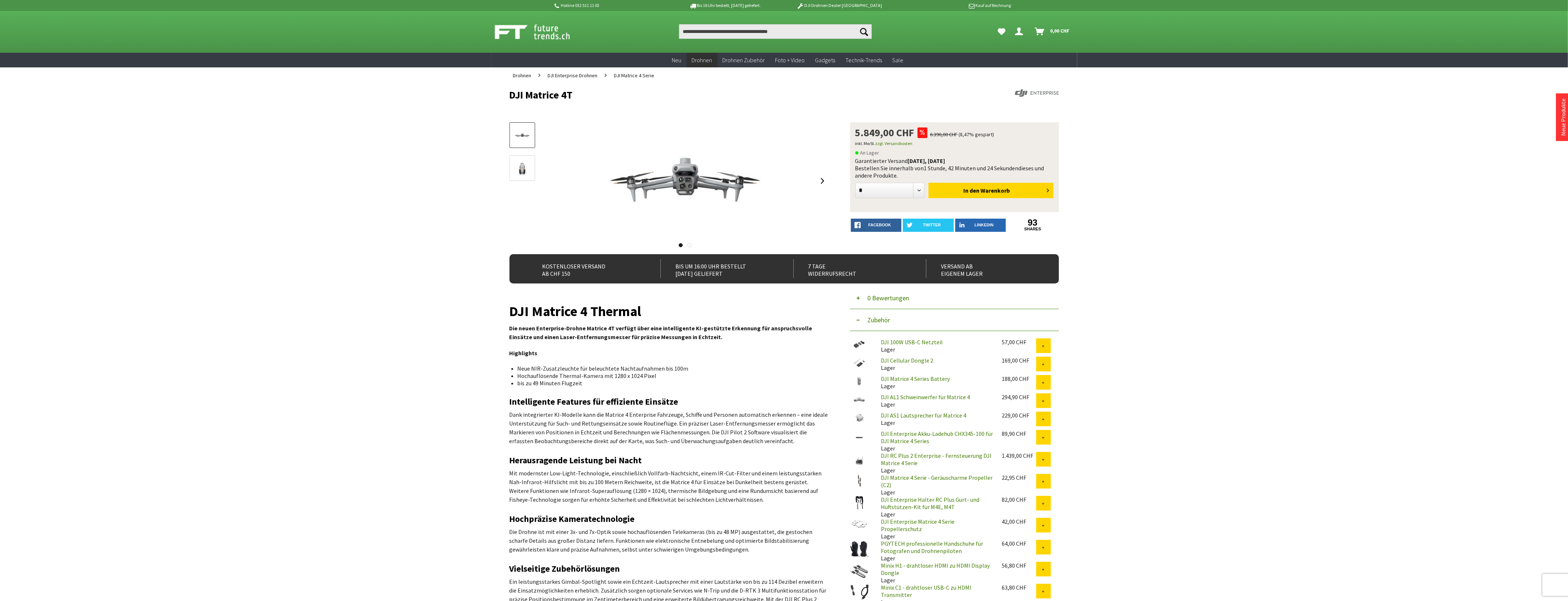 click on "DJI Matrice 4T" at bounding box center [729, 95] 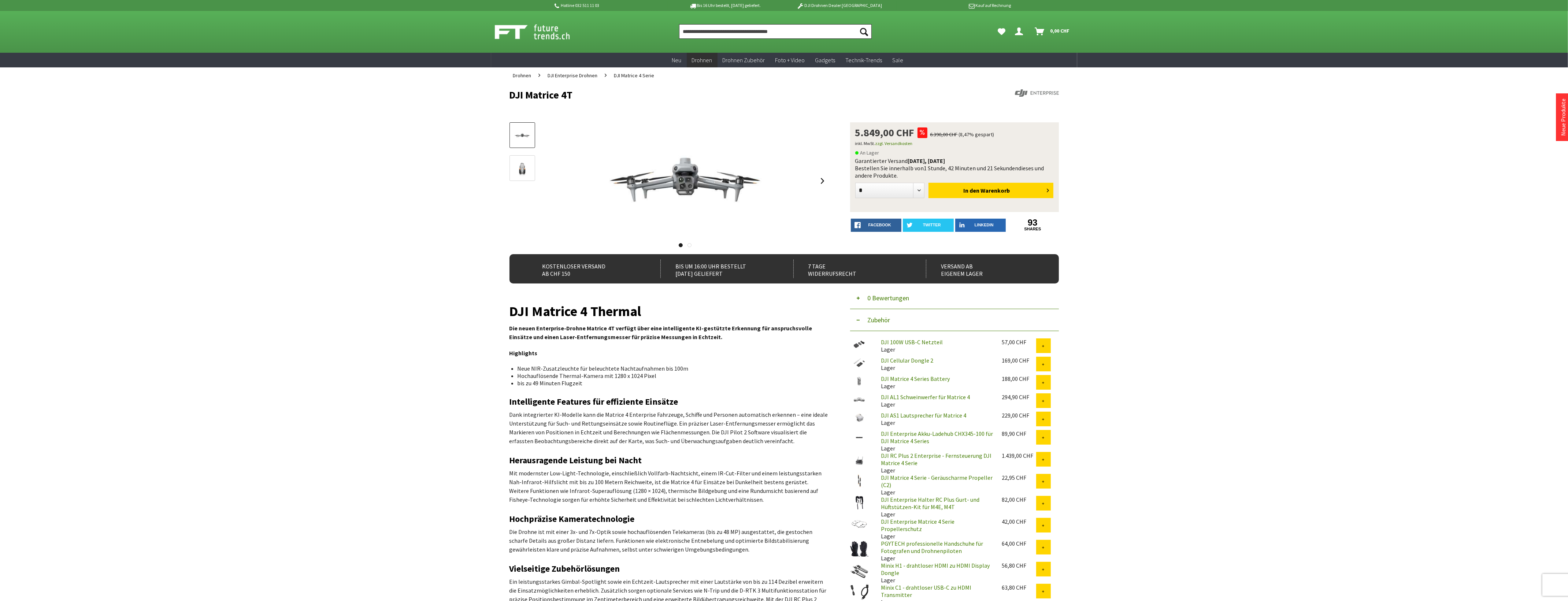 click at bounding box center [775, 31] 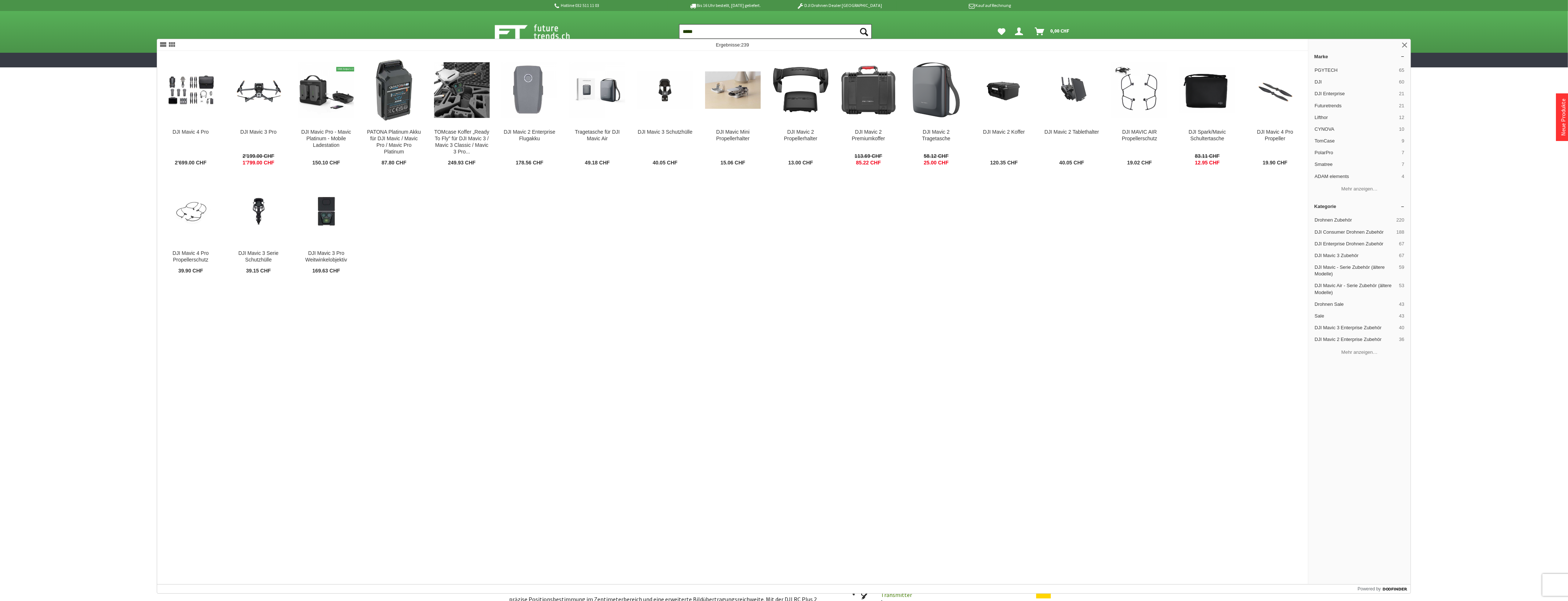 type on "*****" 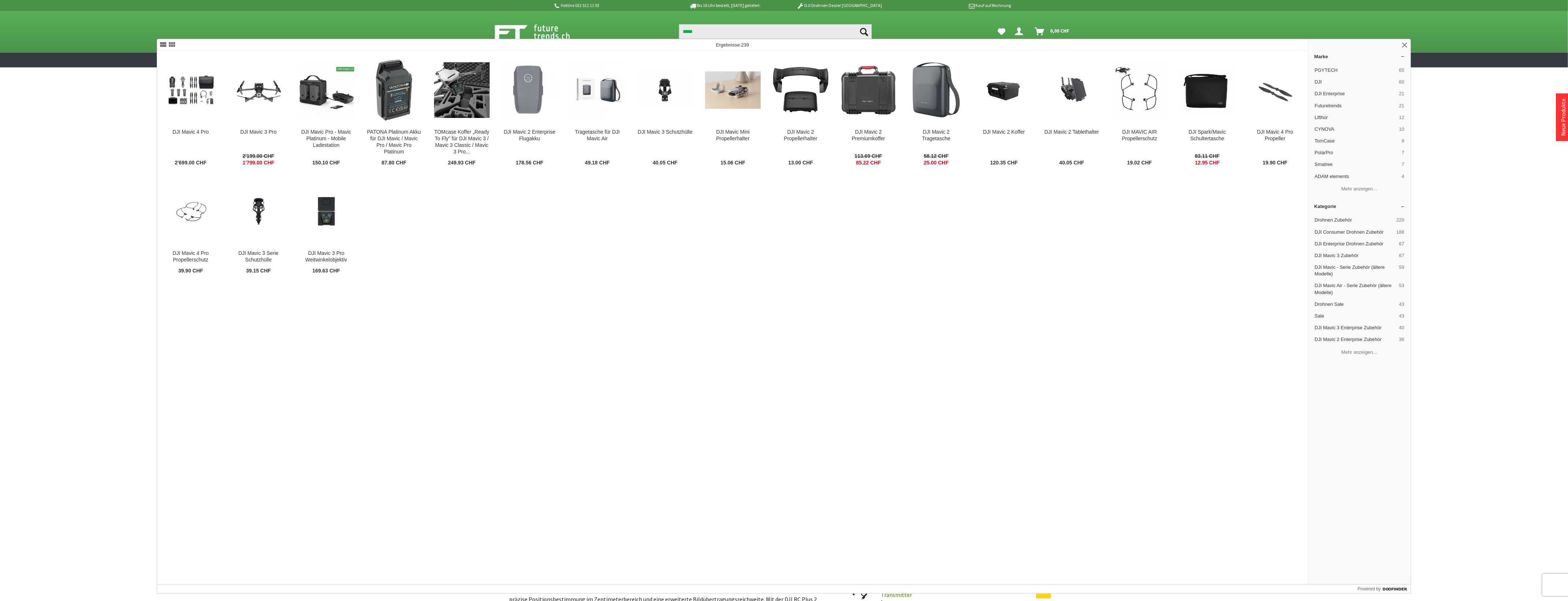 click on "DJI Mavic 4 Pro DJI  Mavic  4 Pro – Spin Your World  DJI  Mavic  4 Pro 512GB Creator Combo (DJI RC Pro 2) wieder verfügbar … verfügbar ab Ende Juli 2025.  Die DJI  Mavic  4 Pro setzt neue Massstäbe mit modernster Technik: 100MP Hasselblad-Hauptkamera … Bildgebung und Flugleistung auf höchstem Niveau. Die  Mavic  4 Pro eröffnet neue kreative Möglichkeiten in der     2'699.00 CHF                  DJI Mavic 3 Pro DJI  Mavic  3 Pro - Inspiration im Fokus   Die DJI  Mavic  3-Serie bietet eine Bildgebungsleistung der nächsten … nächsten Generation. Das Dreifachkamerasystem der  Mavic  3 Pro läutet eine neue Ära der Kameradrohnen ein … Hasselblad-Kamera und zwei Telekameras eröffnet die  Mavic  3 Pro neue Perspektiven für Aufnahmen, sodass man     2'199.00 CHF      1'799.00 CHF                  DJI Mavic Pro - Mavic Platinum - Mobile Ladestation DJI  Mavic  Pro /  Mavic  Platinum - Mobile Ladestation Mit der mobilen Ladestation für die  Mavic Mavic     150.10 CHF" at bounding box center (733, 318) 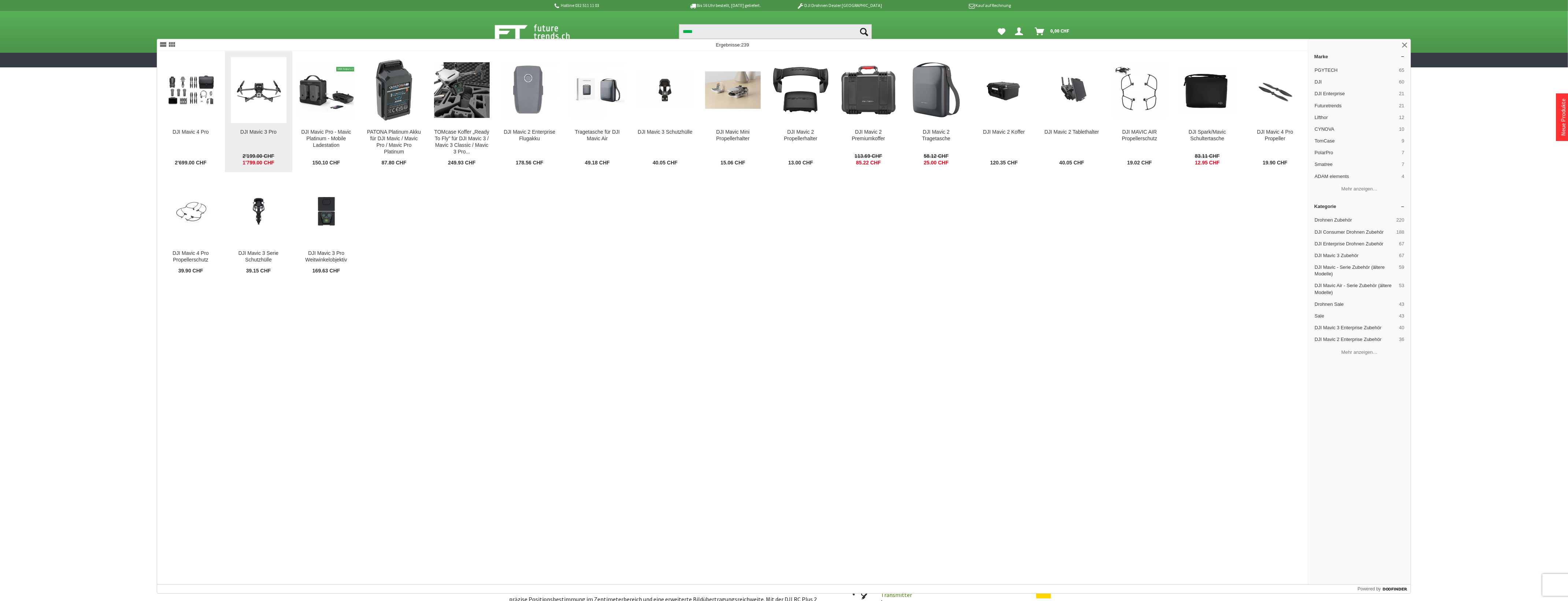 click at bounding box center (259, 90) 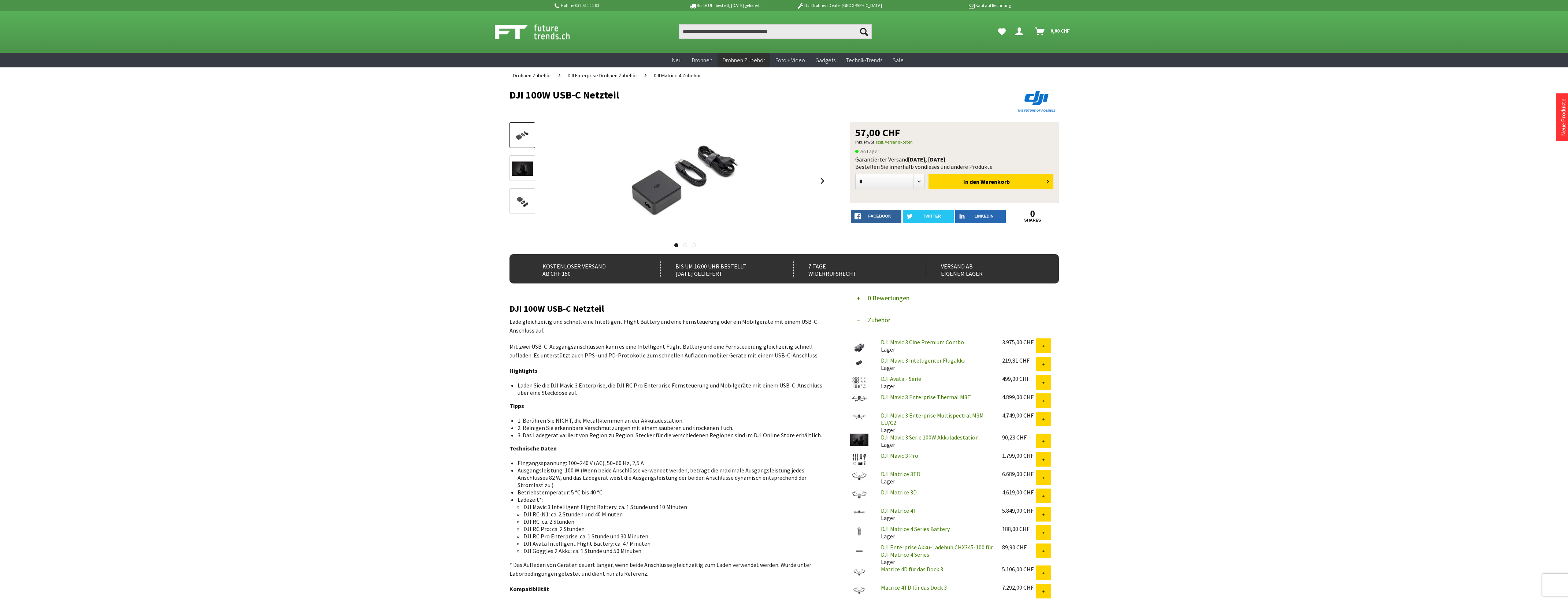 scroll, scrollTop: 0, scrollLeft: 0, axis: both 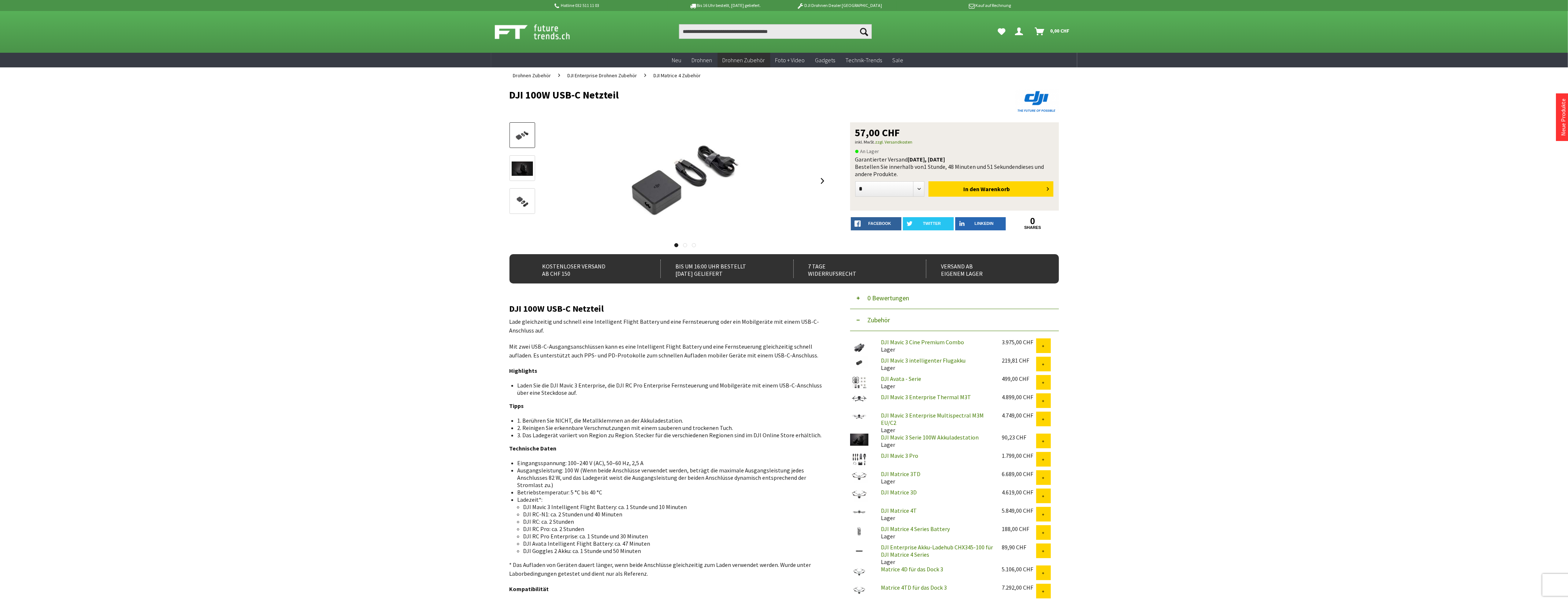 click on "DJI Mavic 3 intelligenter Flugakku" at bounding box center [923, 360] 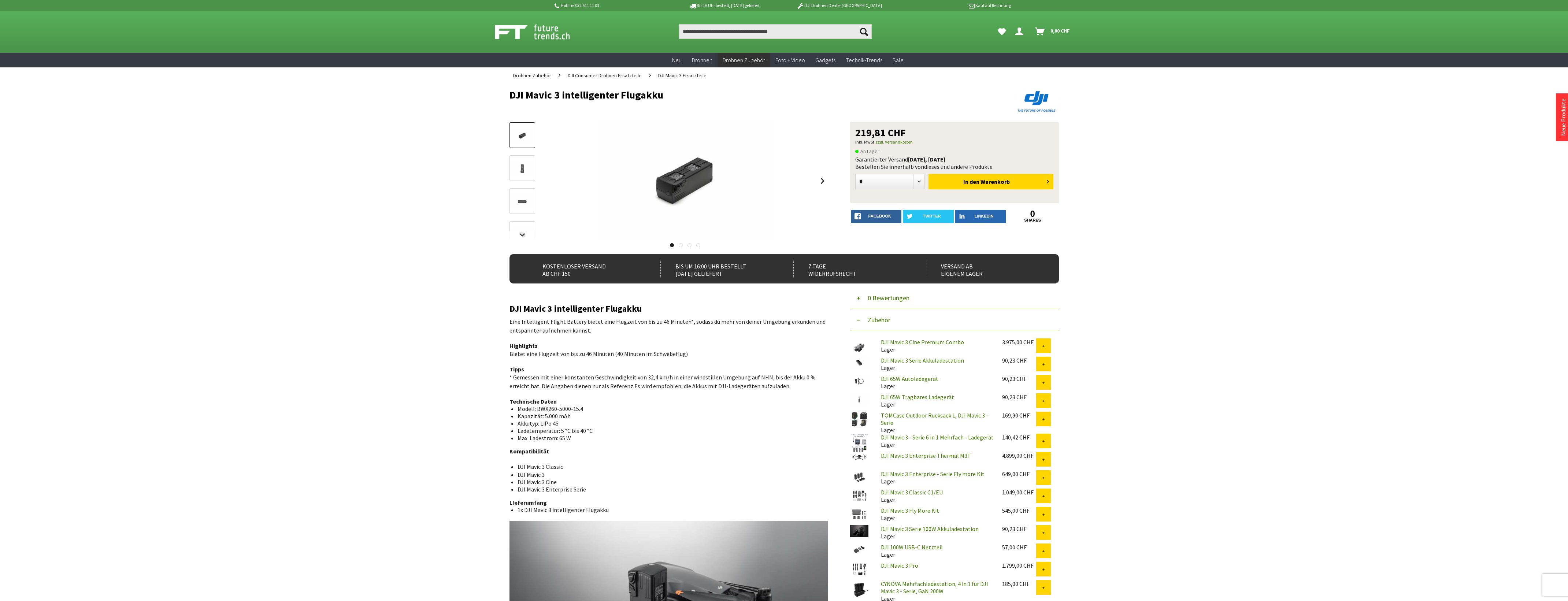 scroll, scrollTop: 0, scrollLeft: 0, axis: both 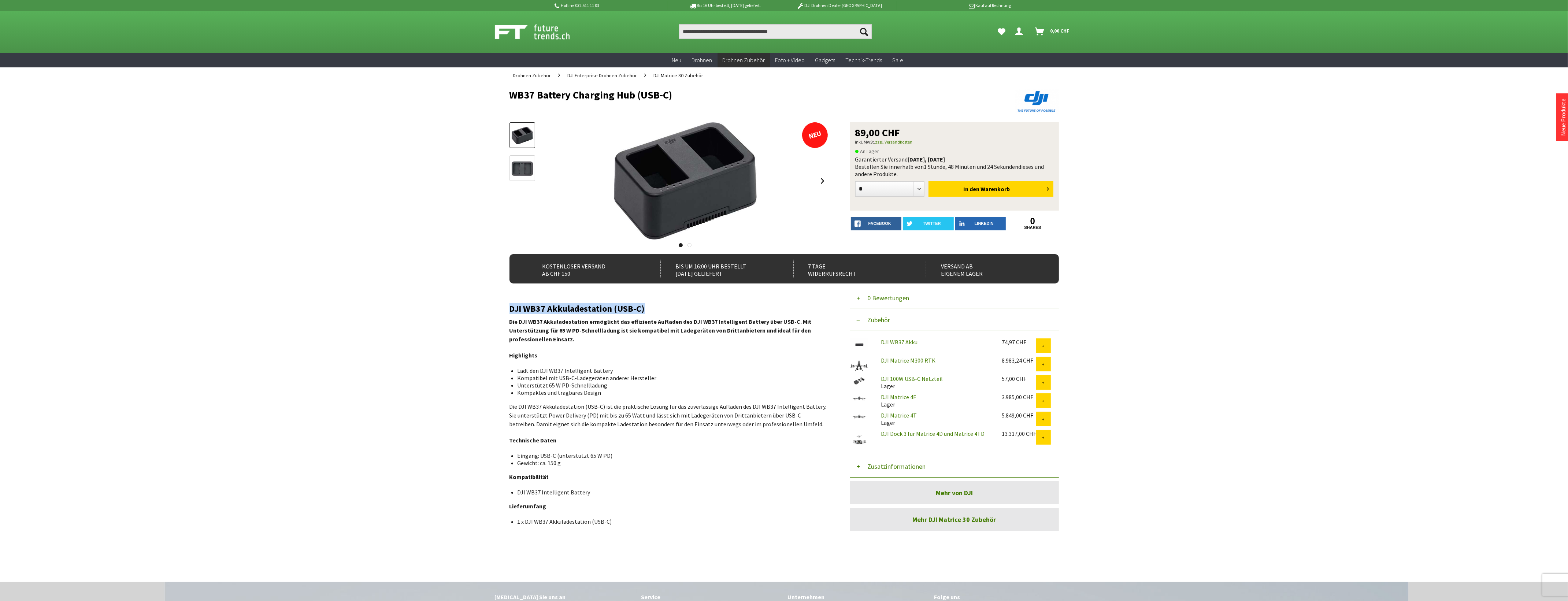 drag, startPoint x: 656, startPoint y: 311, endPoint x: 510, endPoint y: 310, distance: 146.00342 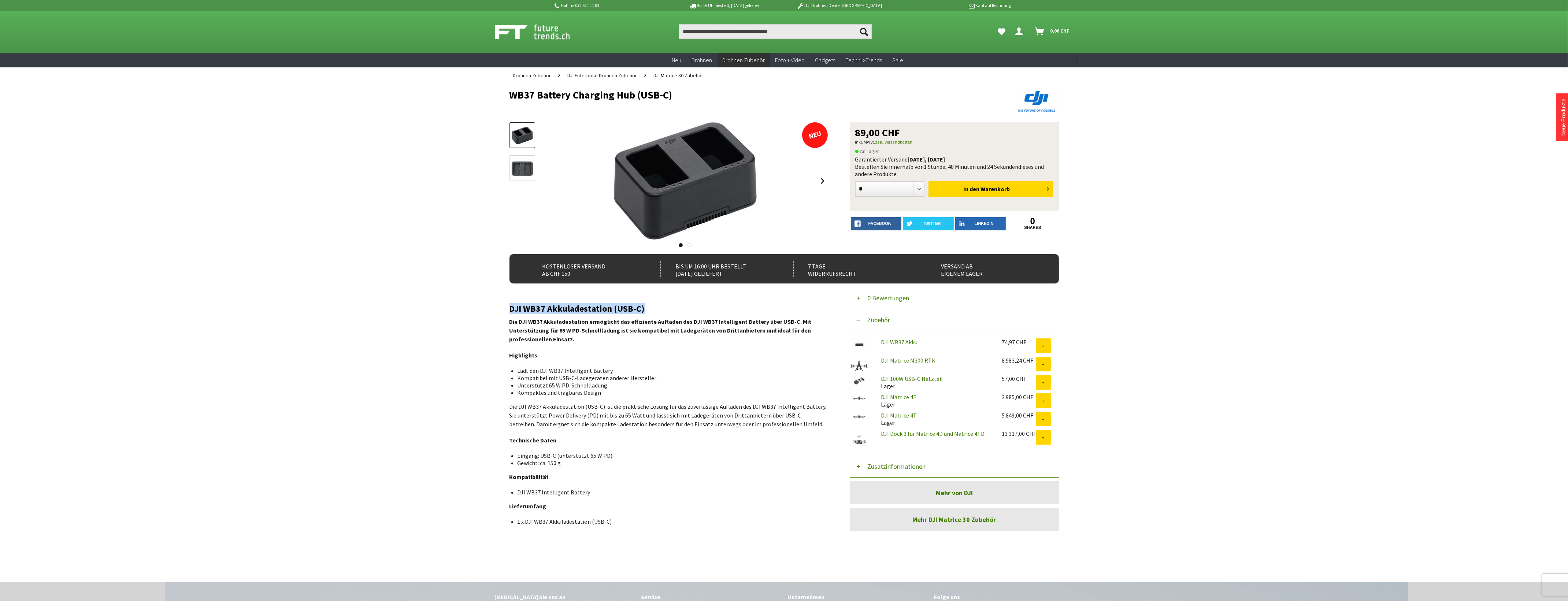 click on "DJI WB37 Akkuladestation (USB-C)" at bounding box center [669, 309] 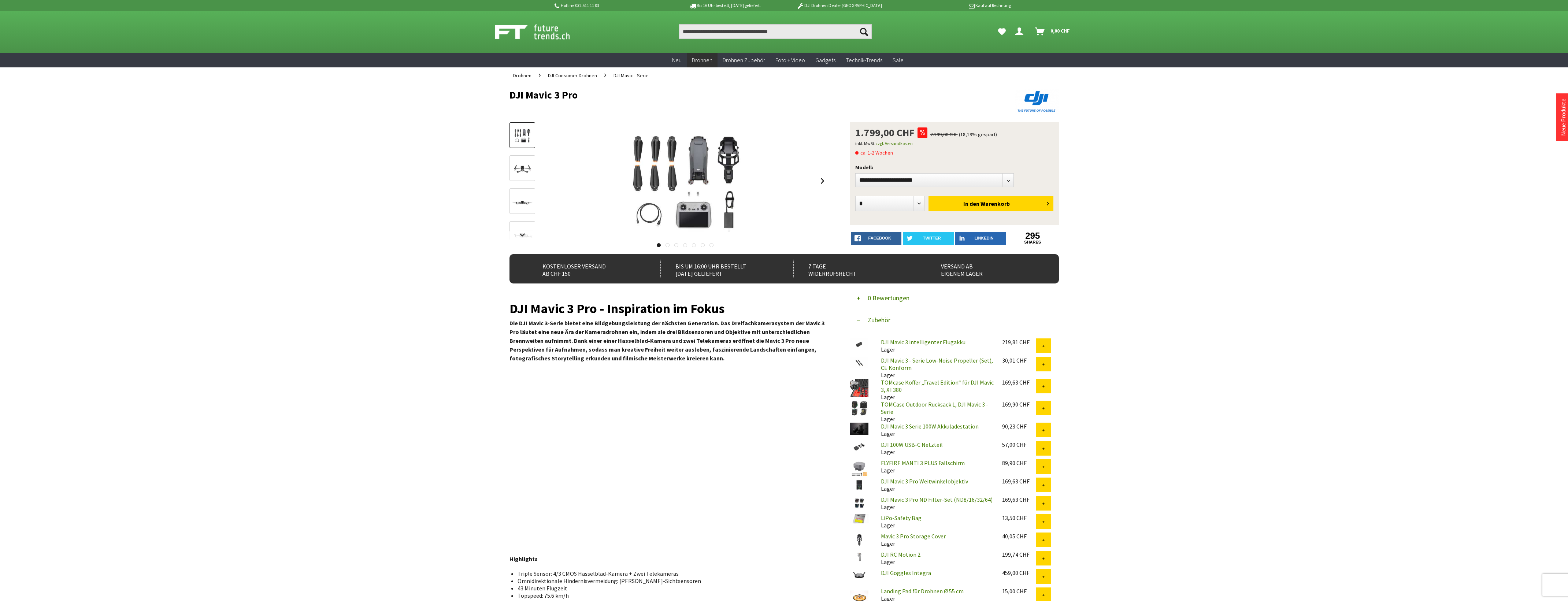 scroll, scrollTop: 0, scrollLeft: 0, axis: both 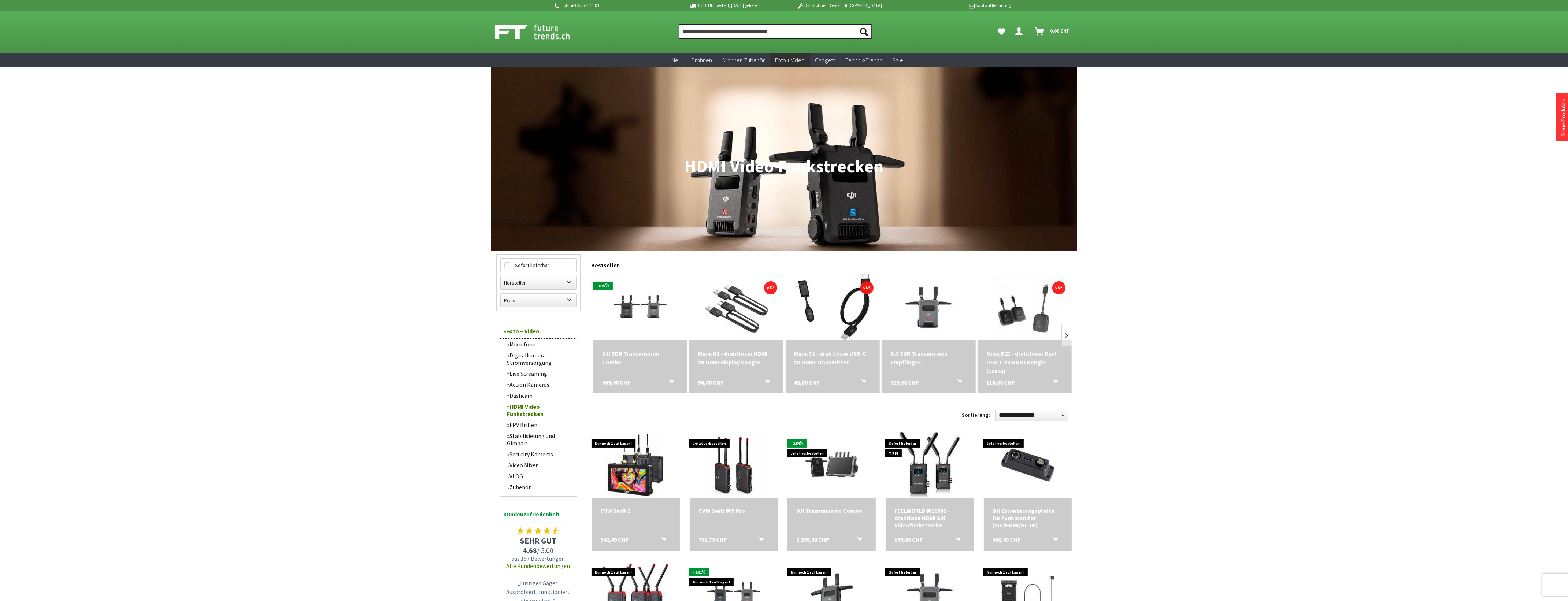 click at bounding box center [775, 31] 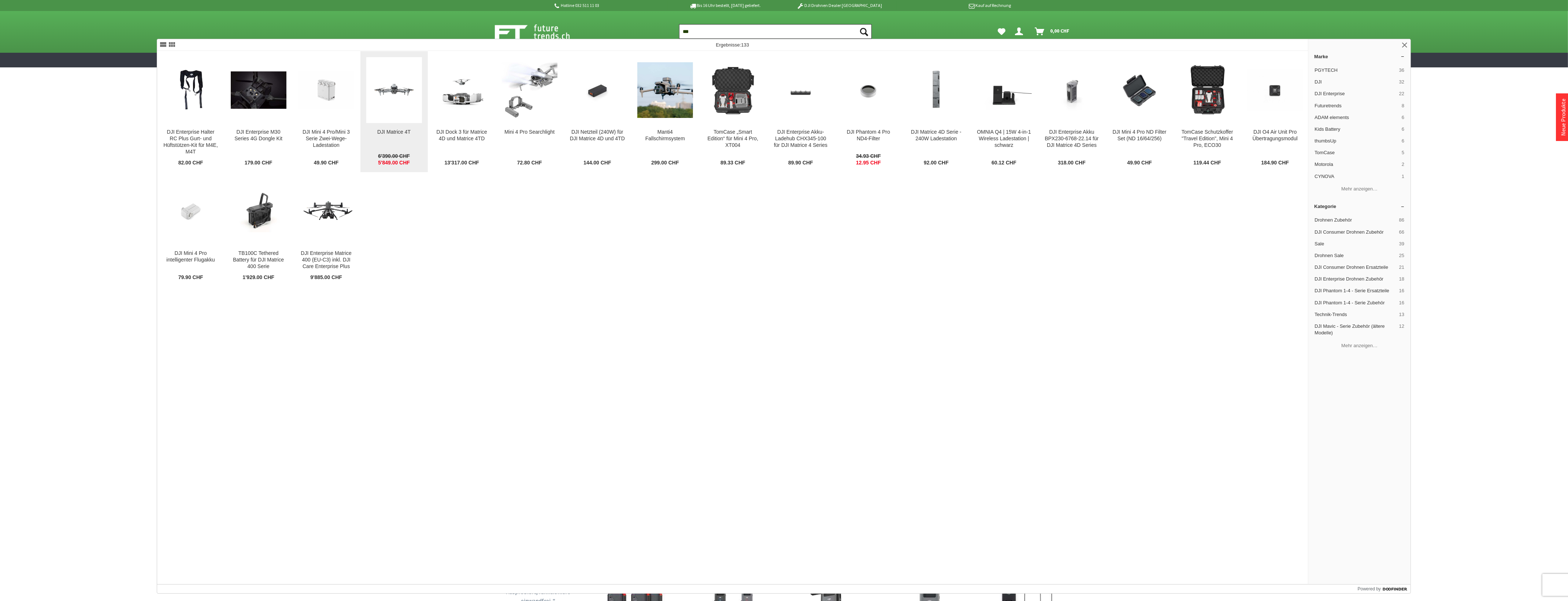 type on "***" 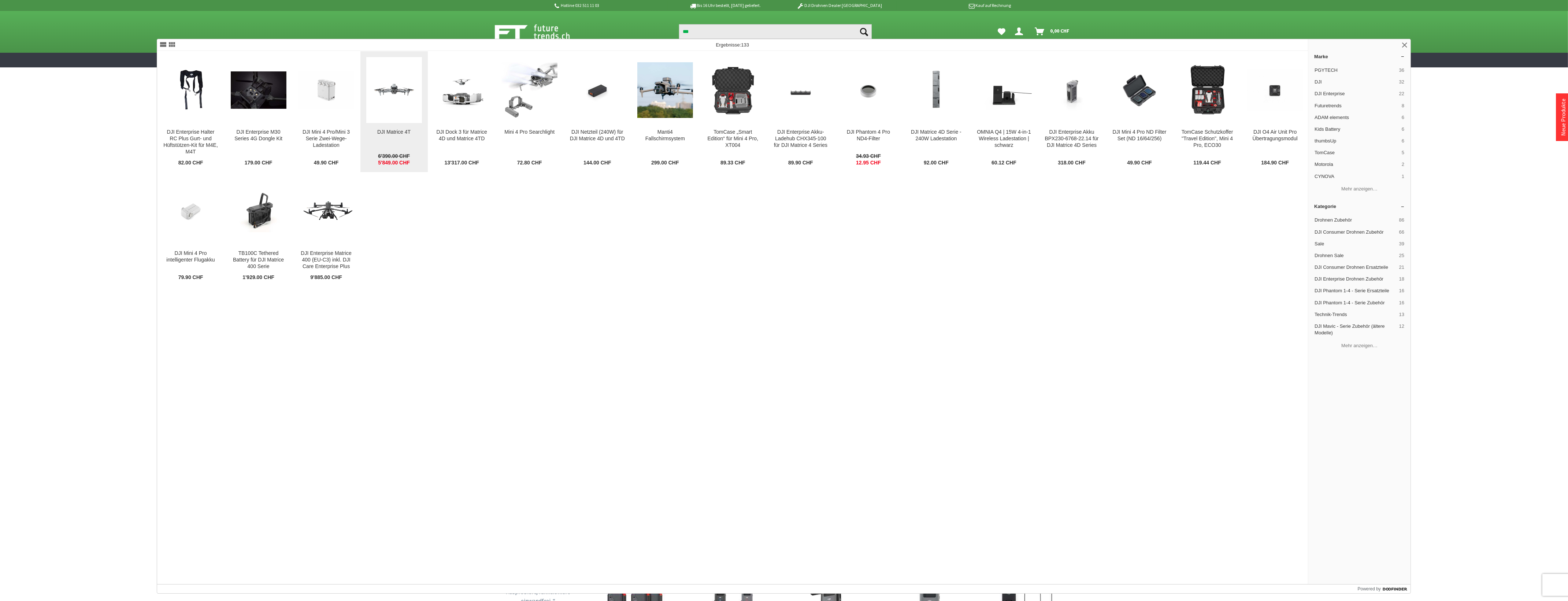 click at bounding box center [394, 90] 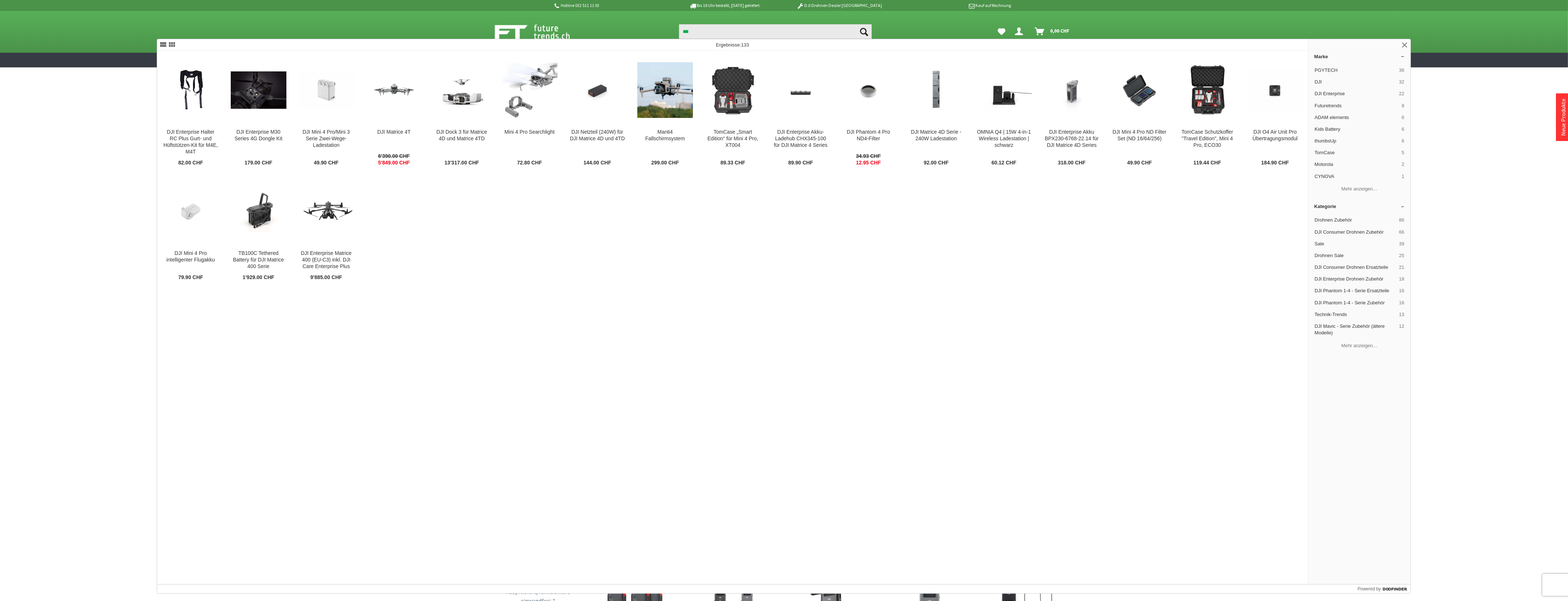 click on "DJI Enterprise Halter RC Plus Gurt- und Hüftstützen-Kit für M4E, M4T Halter RC Plus Gurt- und Hüftstützen-Kit für M4E,  M4T  Dieses Zubehör ermöglicht es dem Nutzer, die Fernsteuerung … Flugbetrieb möglich ist. Kompatibilität DJI Matrice  4  Lieferumfang 1 x DJI RC Plus 2 Gurt 1x Halterung (inkl     82.00 CHF                  DJI Enterprise M30 Series 4G Dongle Kit DJI Enterprise M30 Series 4G Dongle Kit Verbessern Sie die Datenübertragungsfähigkeit Ihrer DJI Matrice 30 Drohne mit dem 4G Dongle Kit, das eine reibungslose Kommunikation und stabile Verbindungen se…     179.00 CHF                  DJI Mini 4 Pro/Mini 3 Serie Zwei-Wege-Ladestation DJI Mini 3 Pro Zwei-Wege-Ladestation Die Zweiwege-Ladestation kann die Fernsteuerung und drei Akkus nacheinander aufladen. Sie kann auch als Powerbank verwendet werden und eignet sich auch dafür die A…     49.90 CHF                  DJI Matrice 4T DJI Matrice  4 4  Enterprise Fahrzeuge, Schiffe und Personen automatisch     6'390.00 CHF" at bounding box center (733, 318) 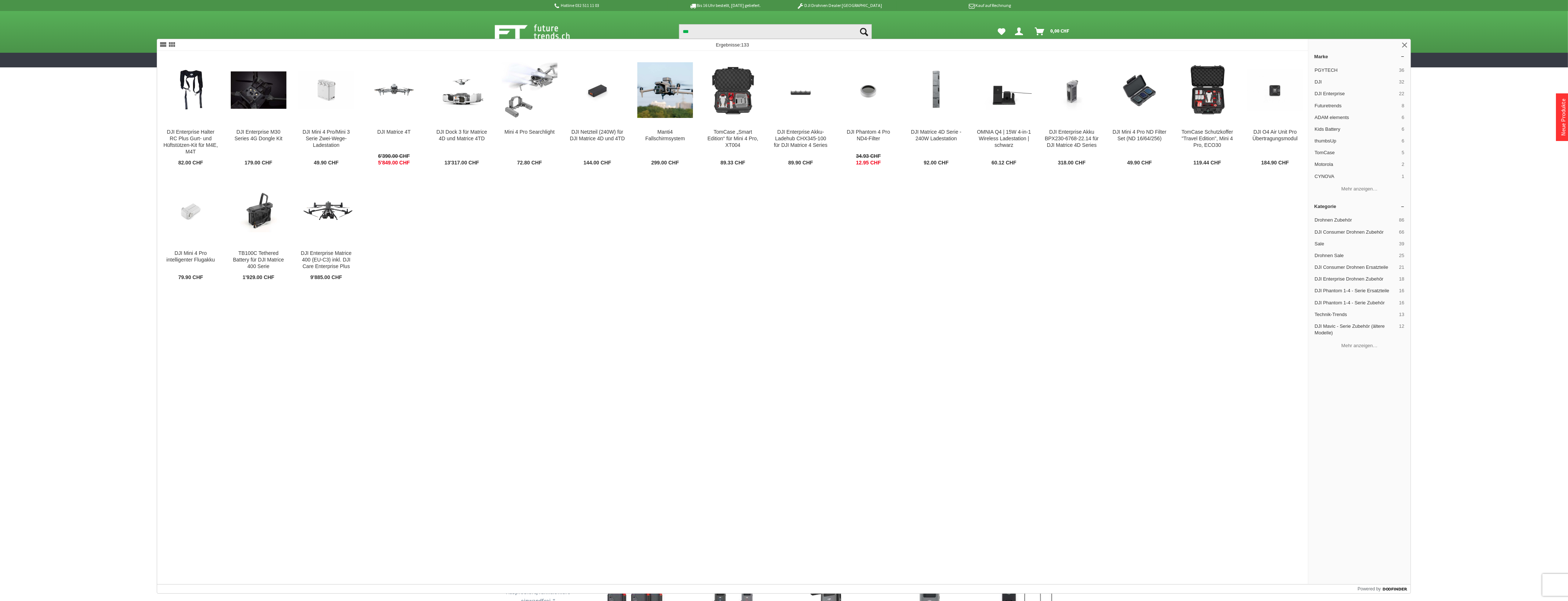 click on "DJI Enterprise Halter RC Plus Gurt- und Hüftstützen-Kit für M4E, M4T Halter RC Plus Gurt- und Hüftstützen-Kit für M4E,  M4T  Dieses Zubehör ermöglicht es dem Nutzer, die Fernsteuerung … Flugbetrieb möglich ist. Kompatibilität DJI Matrice  4  Lieferumfang 1 x DJI RC Plus 2 Gurt 1x Halterung (inkl     82.00 CHF                  DJI Enterprise M30 Series 4G Dongle Kit DJI Enterprise M30 Series 4G Dongle Kit Verbessern Sie die Datenübertragungsfähigkeit Ihrer DJI Matrice 30 Drohne mit dem 4G Dongle Kit, das eine reibungslose Kommunikation und stabile Verbindungen se…     179.00 CHF                  DJI Mini 4 Pro/Mini 3 Serie Zwei-Wege-Ladestation DJI Mini 3 Pro Zwei-Wege-Ladestation Die Zweiwege-Ladestation kann die Fernsteuerung und drei Akkus nacheinander aufladen. Sie kann auch als Powerbank verwendet werden und eignet sich auch dafür die A…     49.90 CHF                  DJI Matrice 4T DJI Matrice  4 4  Enterprise Fahrzeuge, Schiffe und Personen automatisch     6'390.00 CHF" at bounding box center [733, 318] 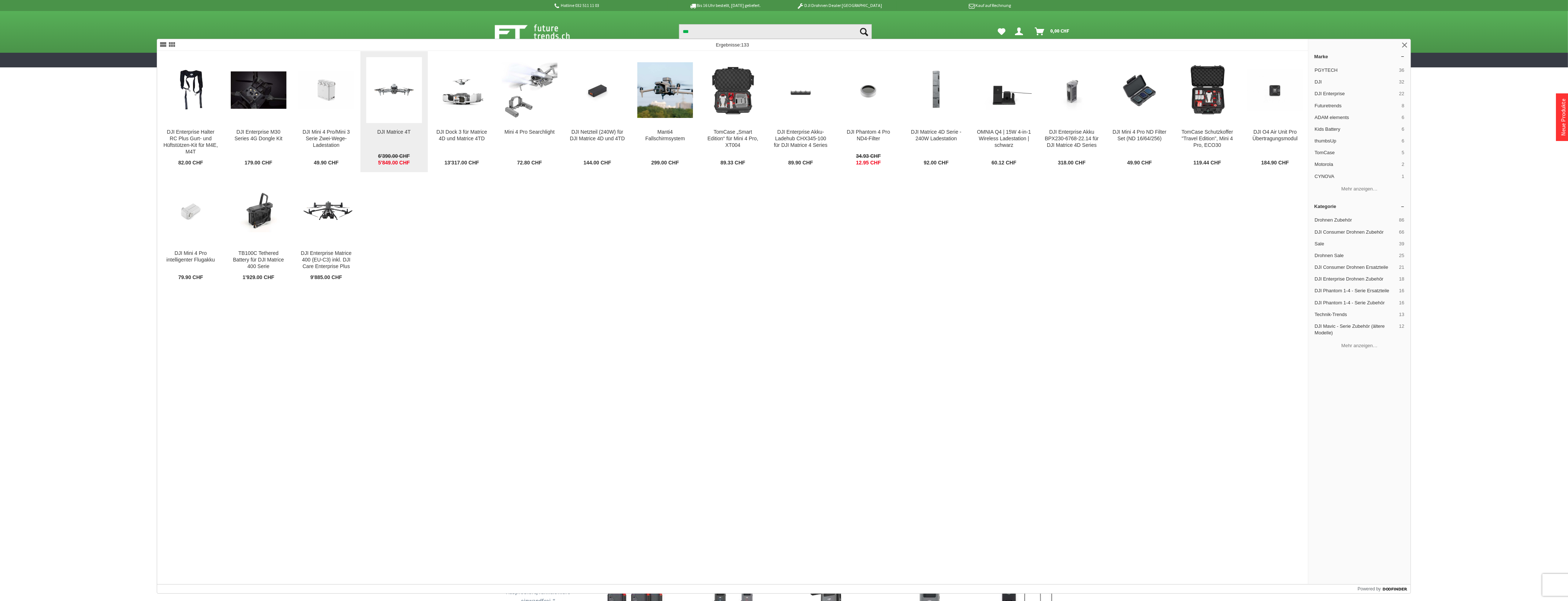 click on "DJI Matrice 4T DJI Matrice  4  Thermal Die neuen Enterprise-Drohne Matrice 4T verfügt über eine intelligente KI-gestützte … Einsätze Dank integrierter KI-Modelle kann die Matrice  4  Enterprise Fahrzeuge, Schiffe und Personen automatisch     6'390.00 CHF      5'849.00 CHF" at bounding box center [394, 112] 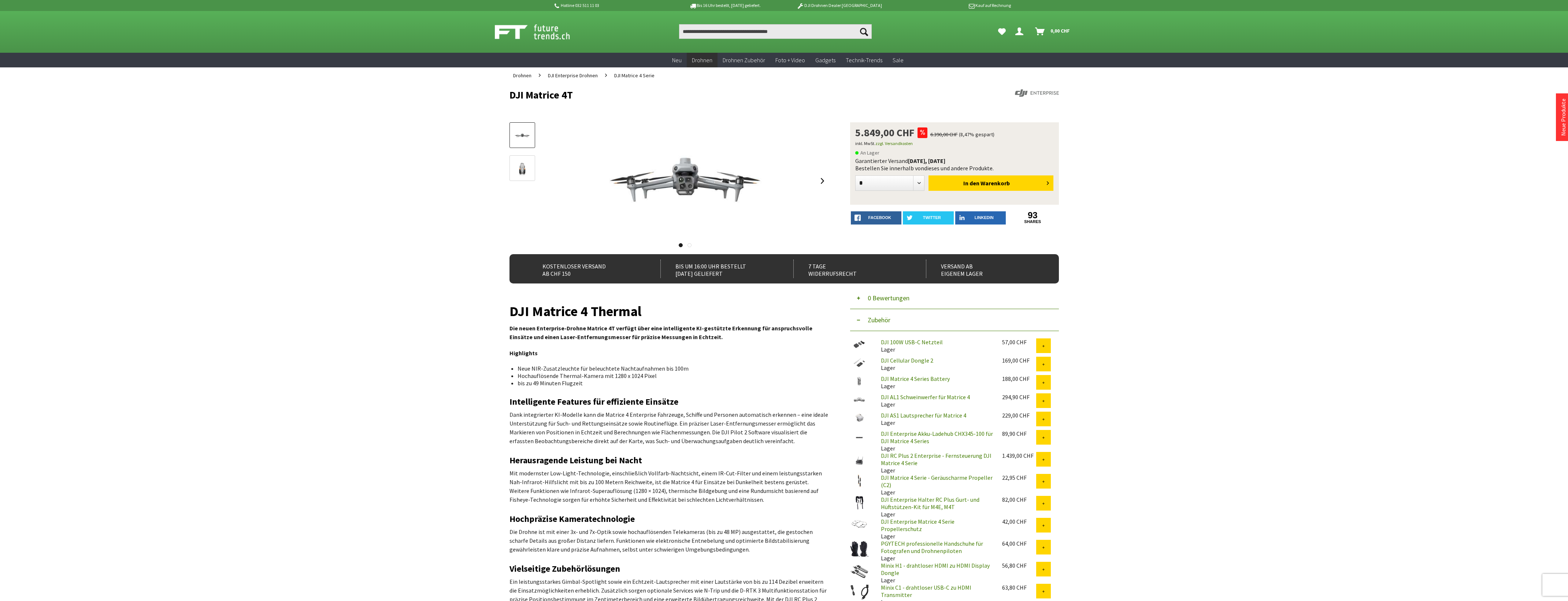 scroll, scrollTop: 0, scrollLeft: 0, axis: both 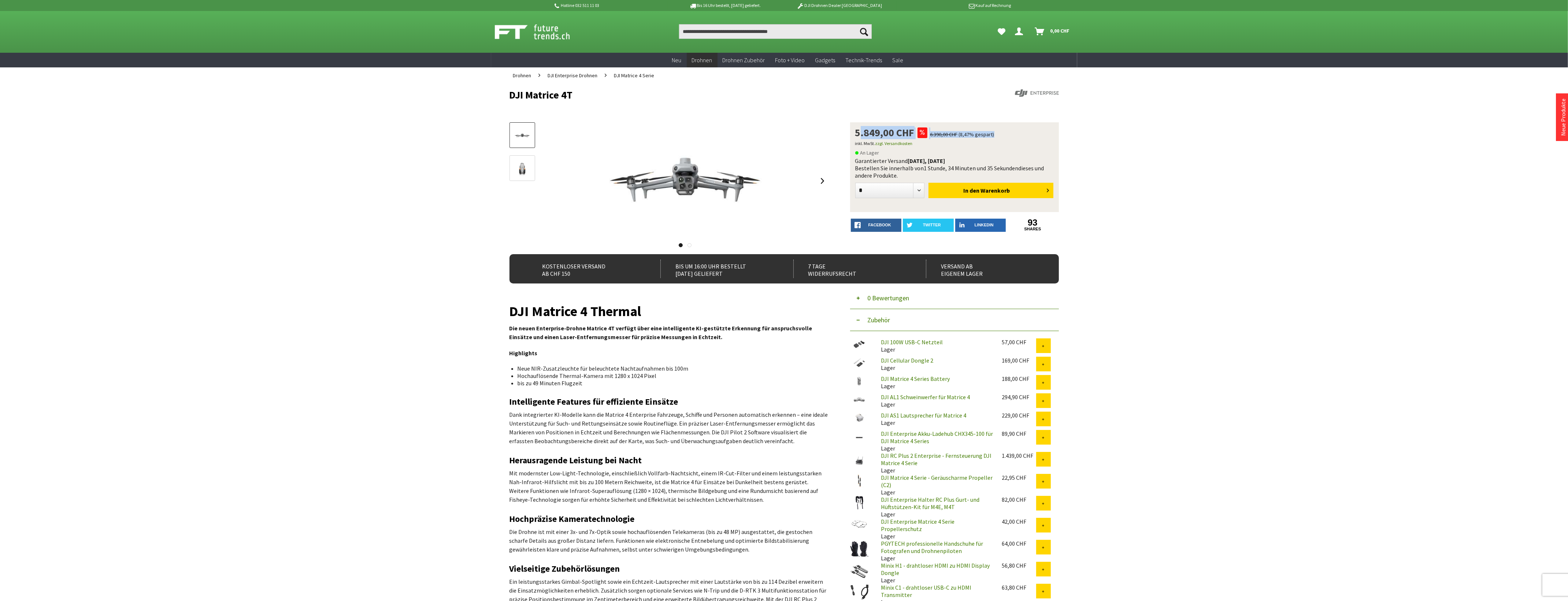 drag, startPoint x: 1002, startPoint y: 136, endPoint x: 851, endPoint y: 122, distance: 151.6476 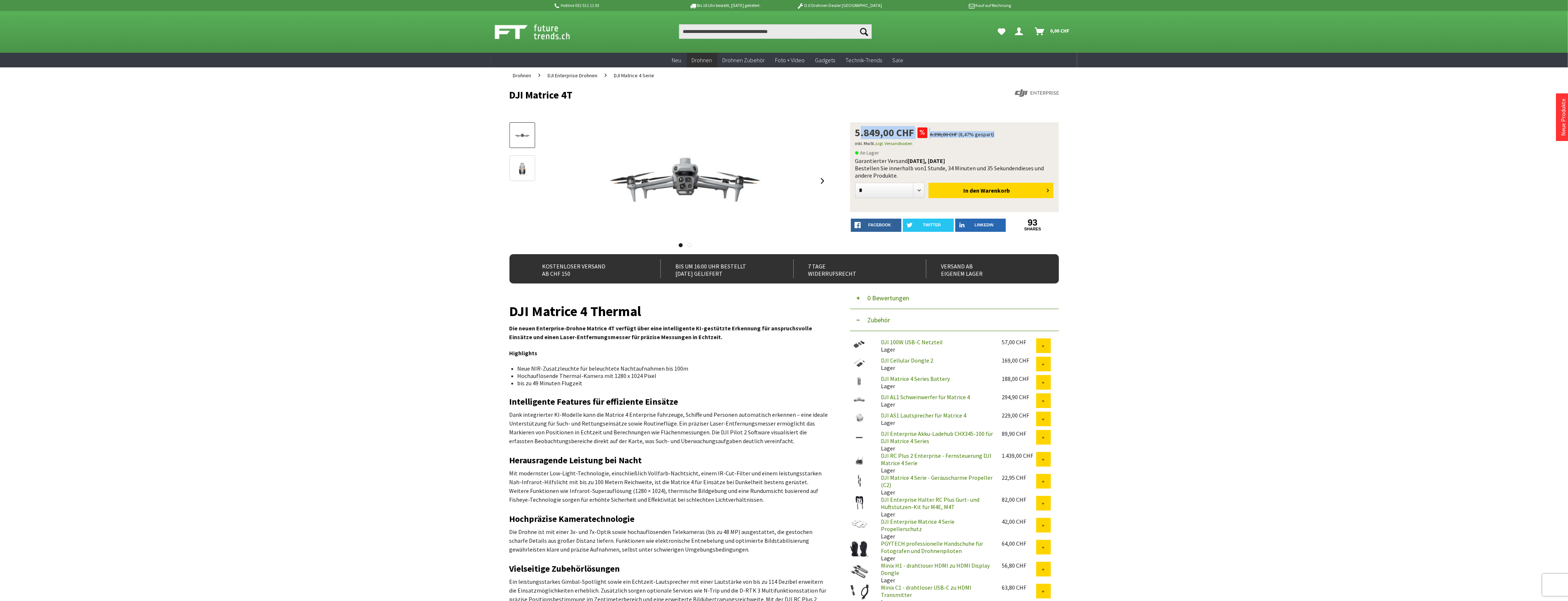 click on "5.849,00 CHF            6.390,00 CHF    (8,47% gespart)        inkl. MwSt.  zzgl. Versandkosten              An Lager          Garantierter Versand  heute, 10.07.2025 Bestellen Sie innerhalb von  1 Stunde, 34 Minuten und 35 Sekunden  dieses und andere Produkte.   Garantierter Versand:  morgen, 11.07.2025                         *   *   *   *   *   *   *   *   *   **   **   **   **   **   **   **   **   **   **   **              In den   Warenkorb                Preis anfragen                                     ********   ****   ****   *******                                                         Ich habe die  Datenschutzerklärung  gelesen, verstanden und stimme zu. *        Mit * gekennzeichnete Felder sind Pflichtfelder.      Senden                     Wunschliste          Bewerten       Empfehlen             Artikel-Nr.:       FT14133        EAN:   6941565994226" at bounding box center [954, 167] 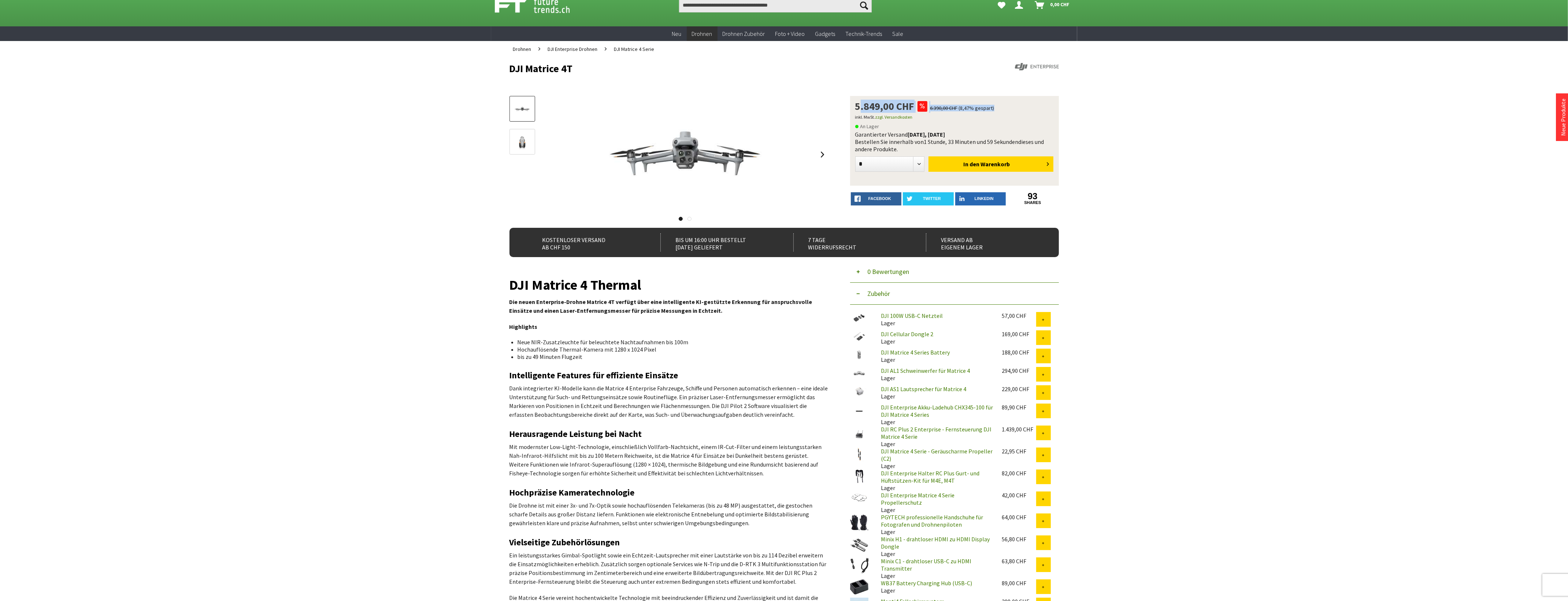 scroll, scrollTop: 0, scrollLeft: 0, axis: both 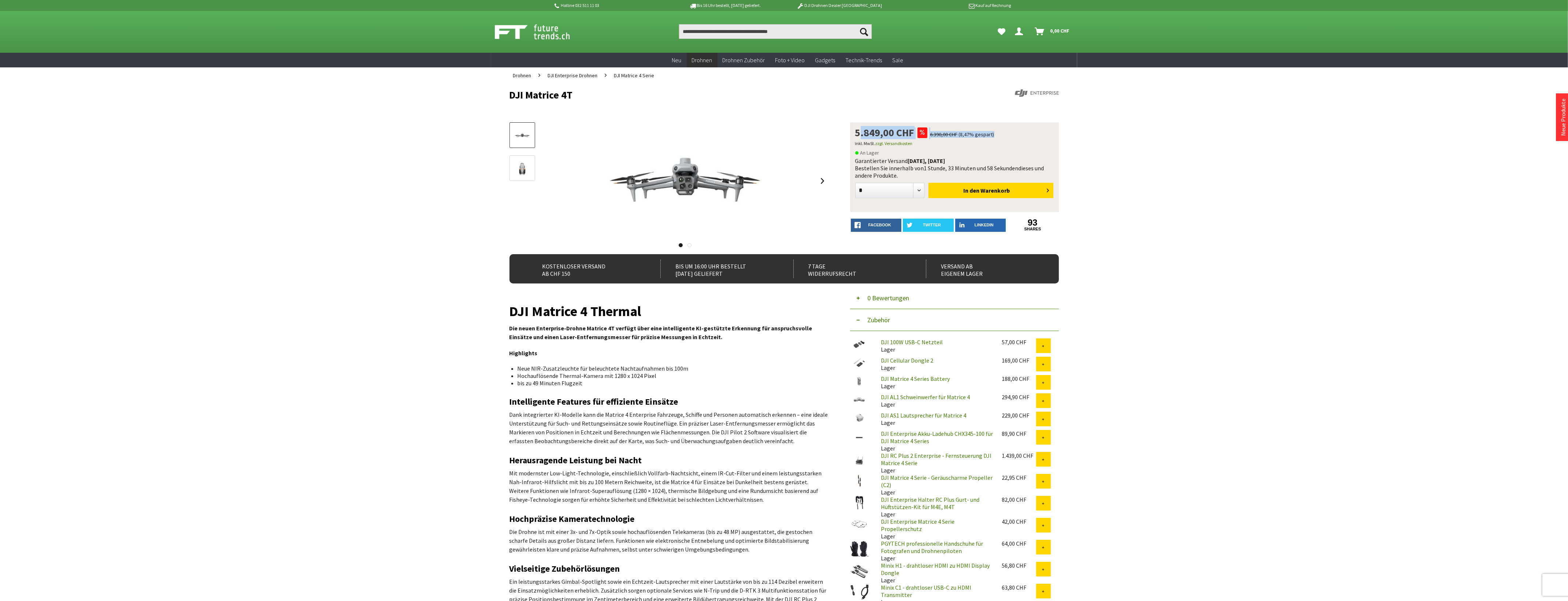 click at bounding box center (685, 181) 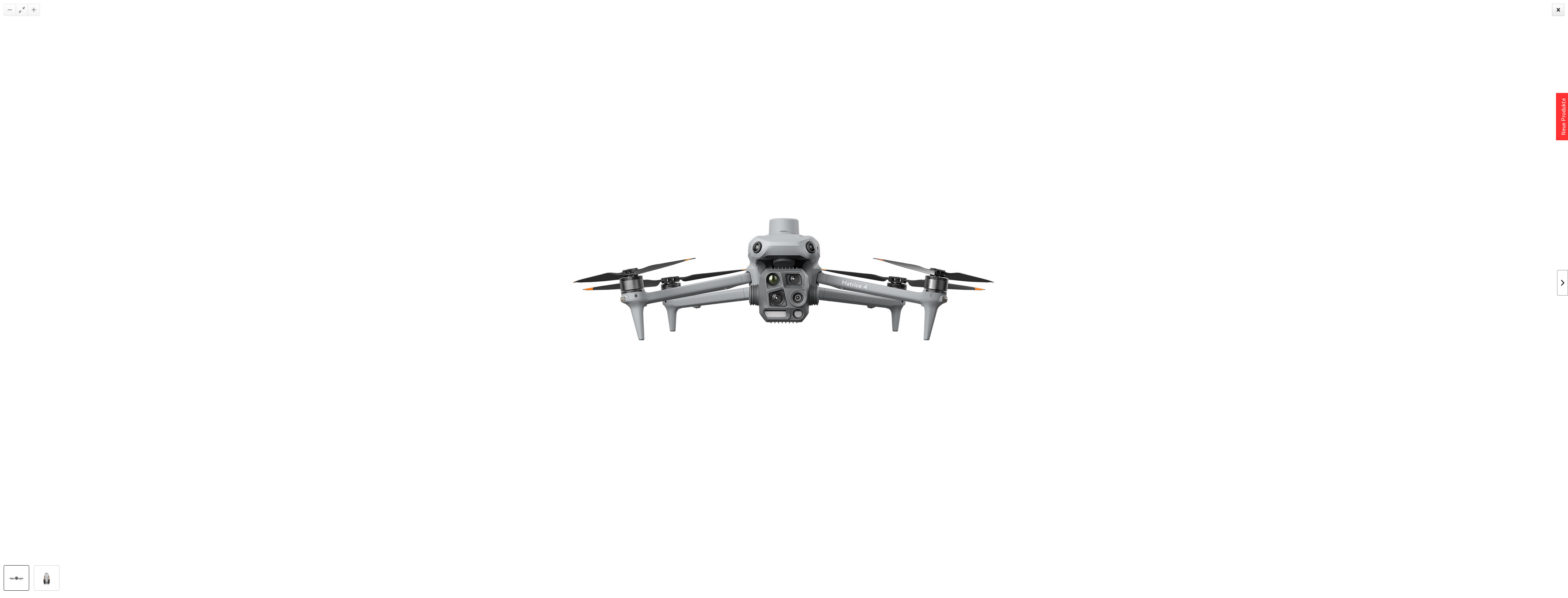 click at bounding box center [1563, 283] 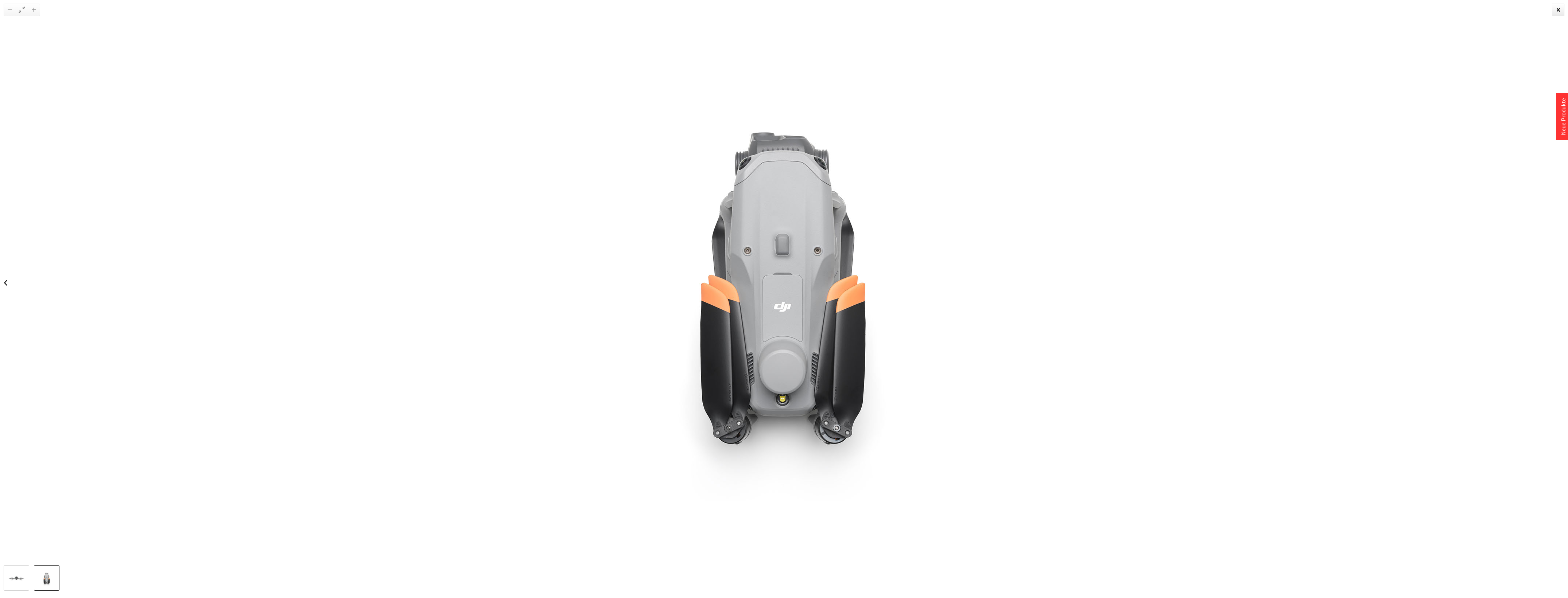 click at bounding box center [784, 282] 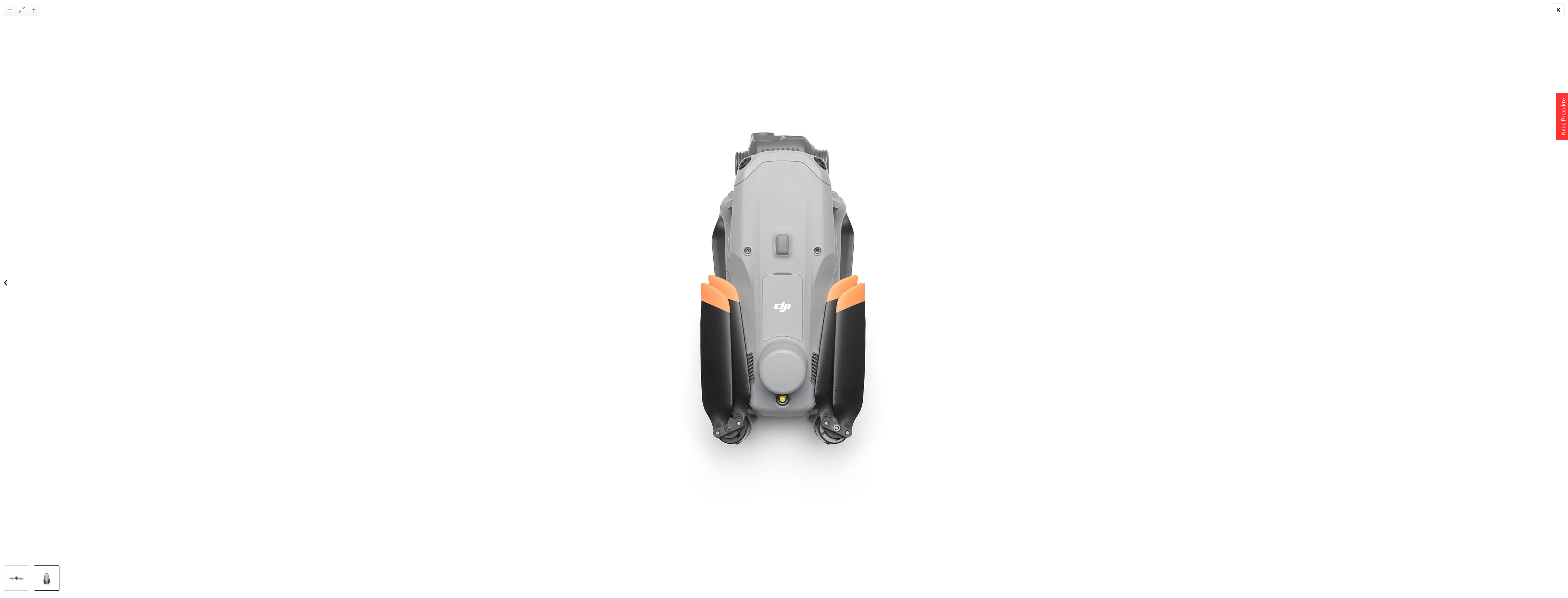 click at bounding box center (1558, 10) 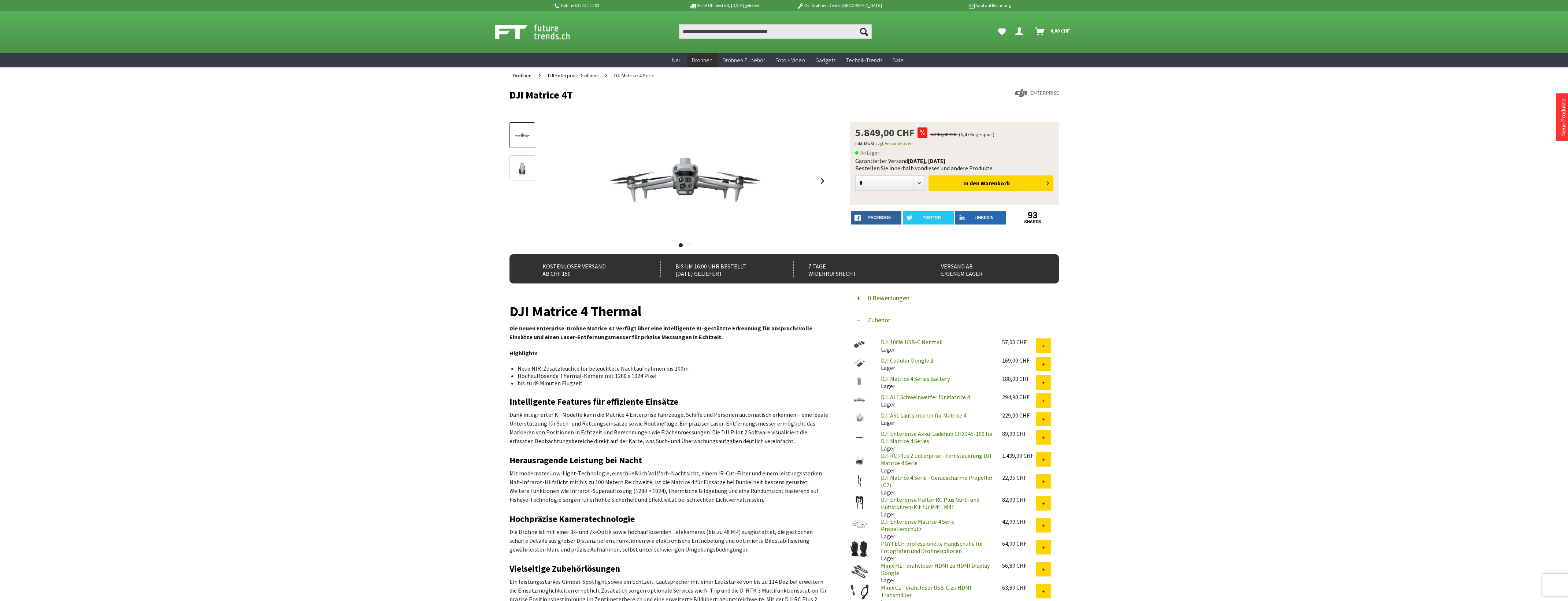 scroll, scrollTop: 0, scrollLeft: 0, axis: both 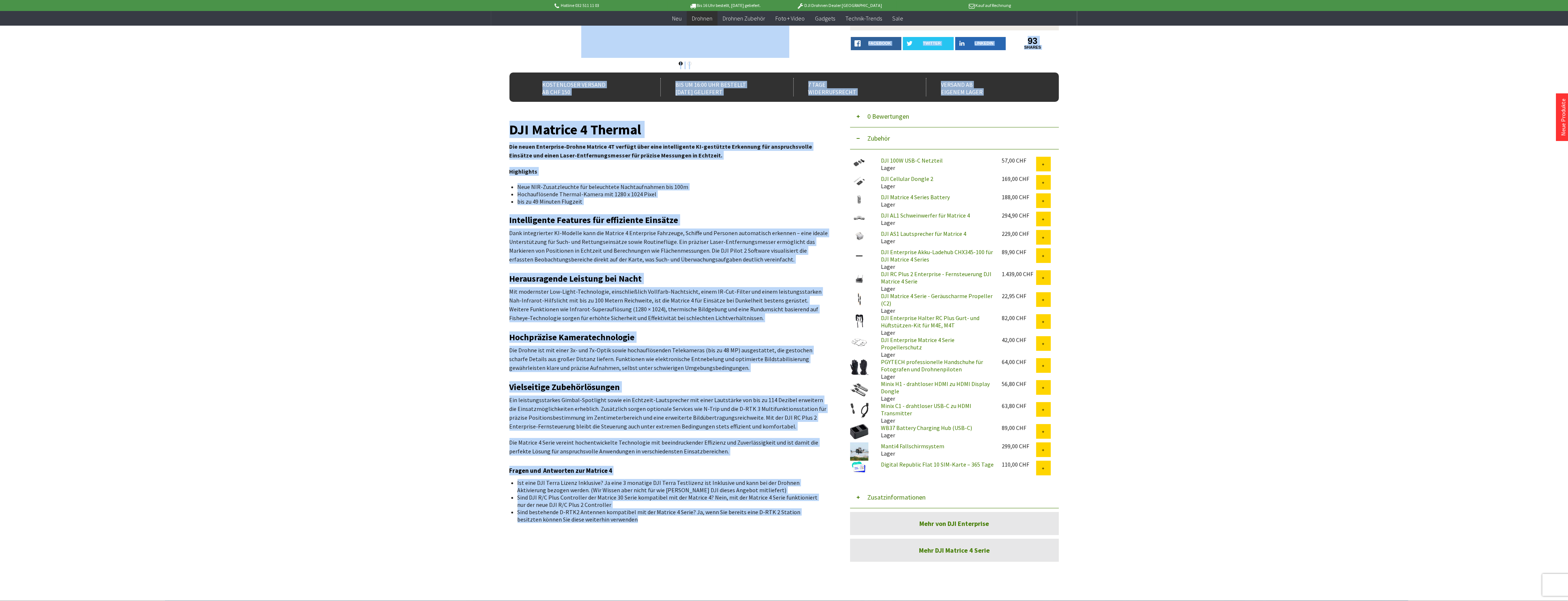 drag, startPoint x: 610, startPoint y: 306, endPoint x: 479, endPoint y: -11, distance: 343.00146 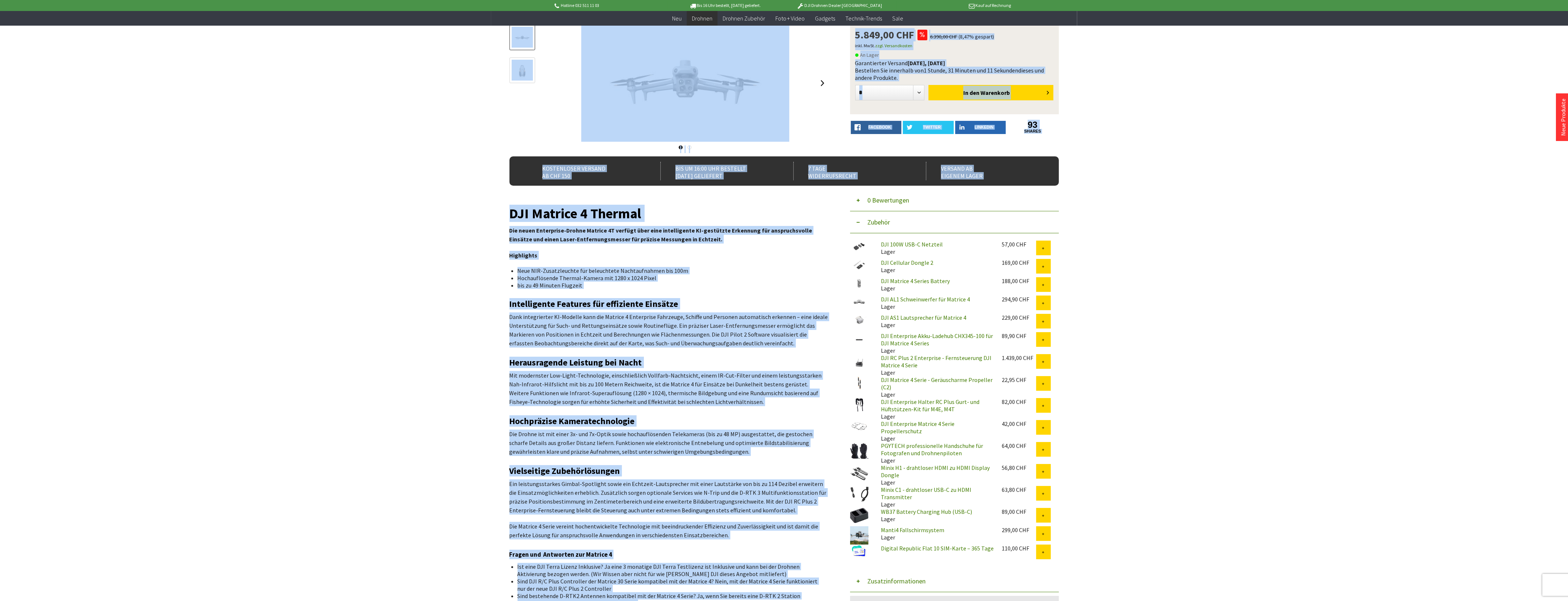click on "Highlights" at bounding box center [669, 255] 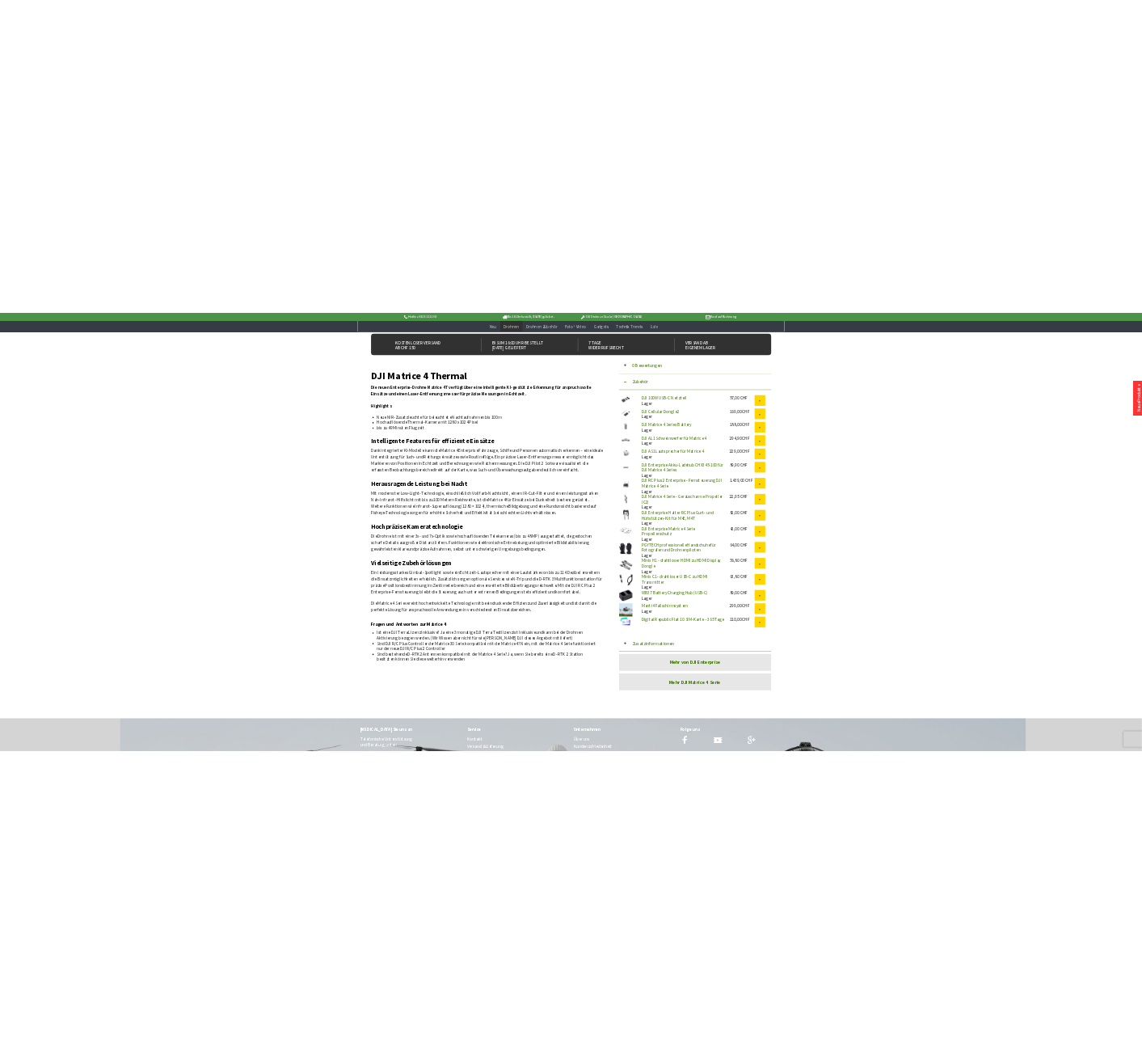 scroll, scrollTop: 471, scrollLeft: 0, axis: vertical 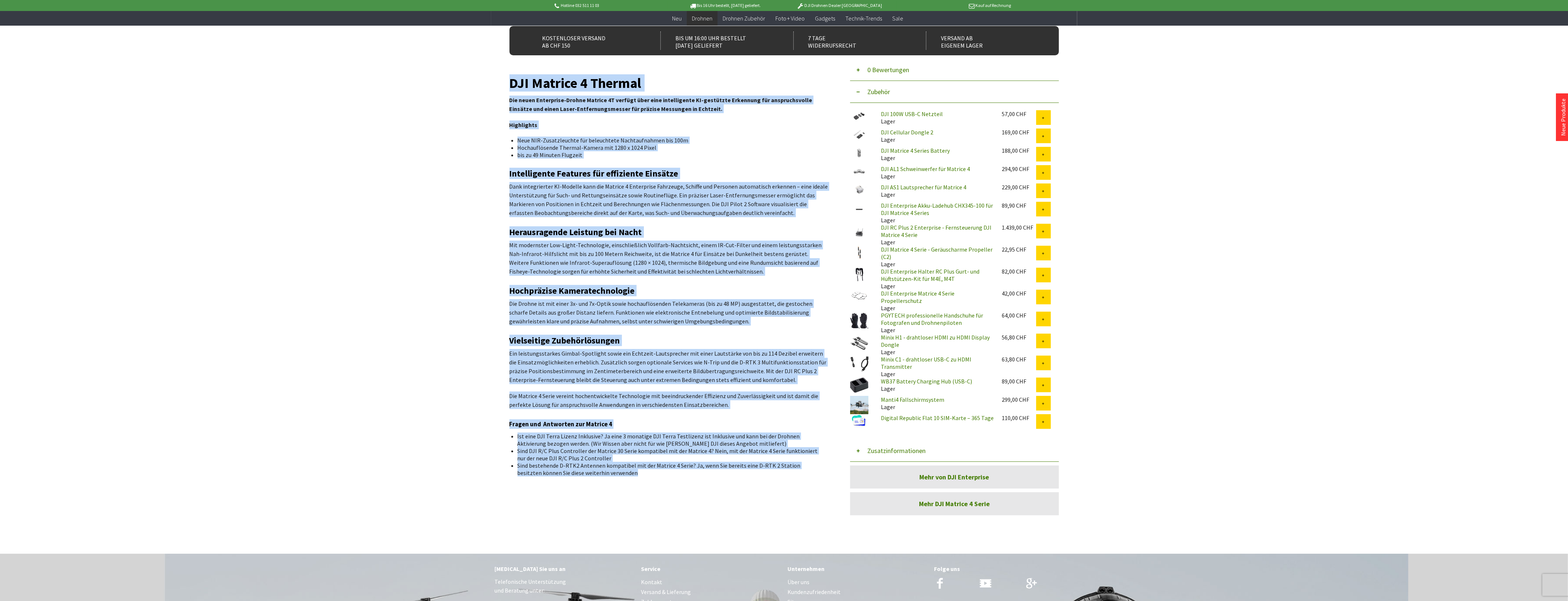 drag, startPoint x: 510, startPoint y: 209, endPoint x: 685, endPoint y: 475, distance: 318.4038 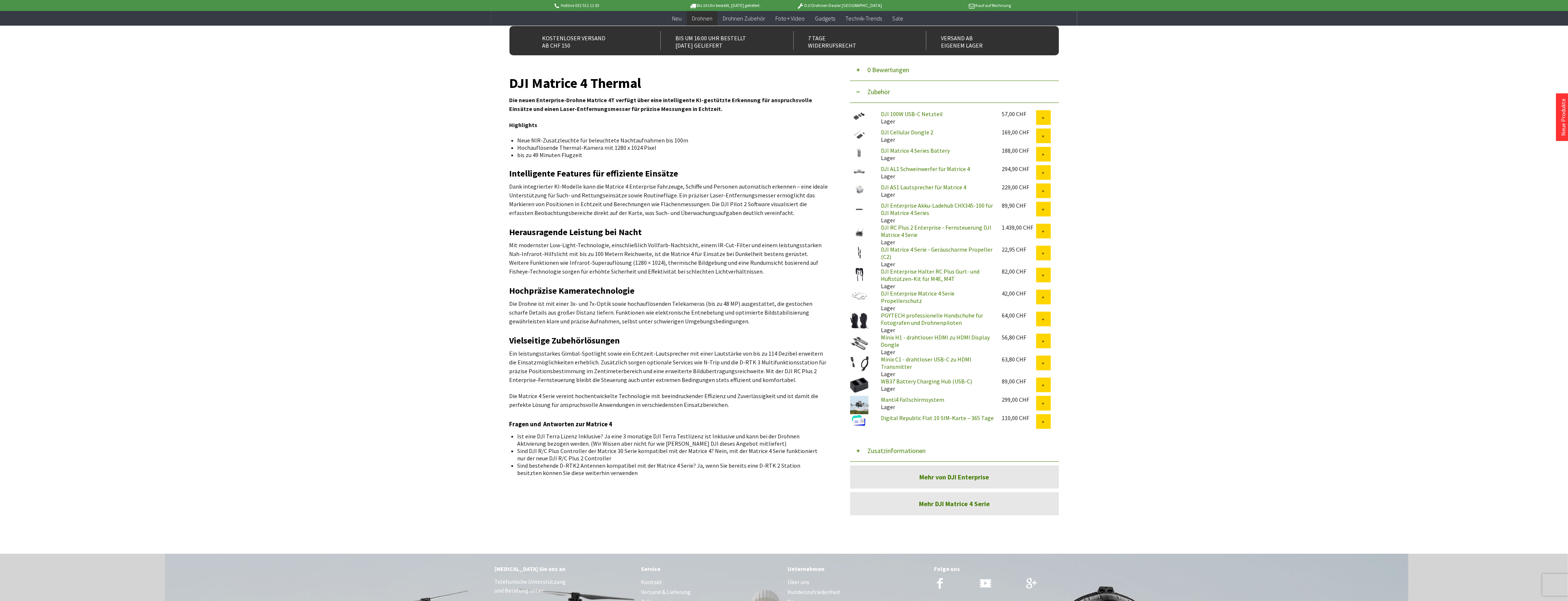 click on "DJI Matrice 4 Thermal   Die neuen Enterprise-Drohne Matrice 4T verfügt über eine intelligente KI-gestützte Erkennung für anspruchsvolle Einsätze und einen Laser-Entfernungsmesser für präzise Messungen in Echtzeit.   Highlights     Neue NIR-Zusatzleuchte für beleuchtete Nachtaufnahmen bis 100m   Hochauflösende Thermal-Kamera mit 1280 x 1024 Pixel   bis zu 49 Minuten Flugzeit      Intelligente Features für effiziente Einsätze   Dank integrierter KI-Modelle kann die Matrice 4 Enterprise Fahrzeuge, Schiffe und Personen automatisch erkennen – eine ideale Unterstützung für Such- und Rettungseinsätze sowie Routineflüge. Ein präziser Laser-Entfernungsmesser ermöglicht das Markieren von Positionen in Echtzeit und Berechnungen wie Flächenmessungen. Die DJI Pilot 2 Software visualisiert die erfassten Beobachtungsbereiche direkt auf der Karte, was Such- und Überwachungsaufgaben deutlich vereinfacht.   Herausragende Leistung bei Nacht     Hochpräzise Kameratechnologie" at bounding box center (669, 293) 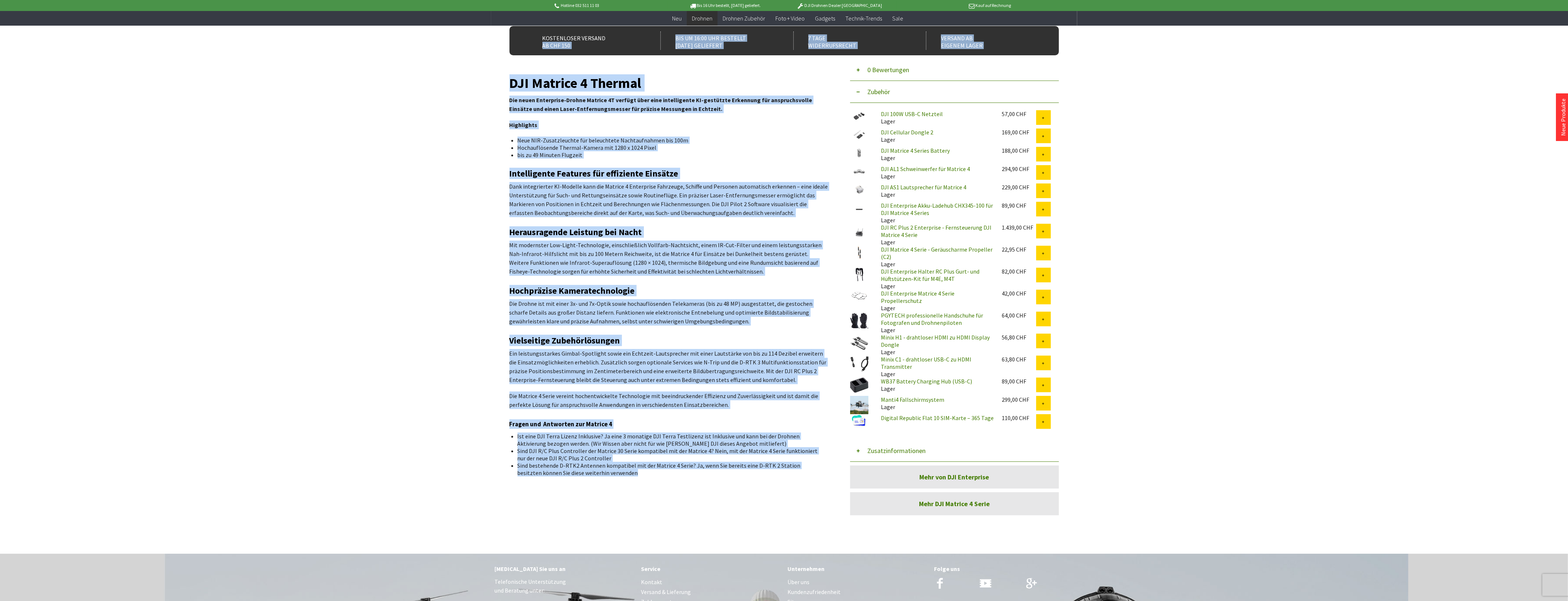drag, startPoint x: 632, startPoint y: 476, endPoint x: 506, endPoint y: 74, distance: 421.2838 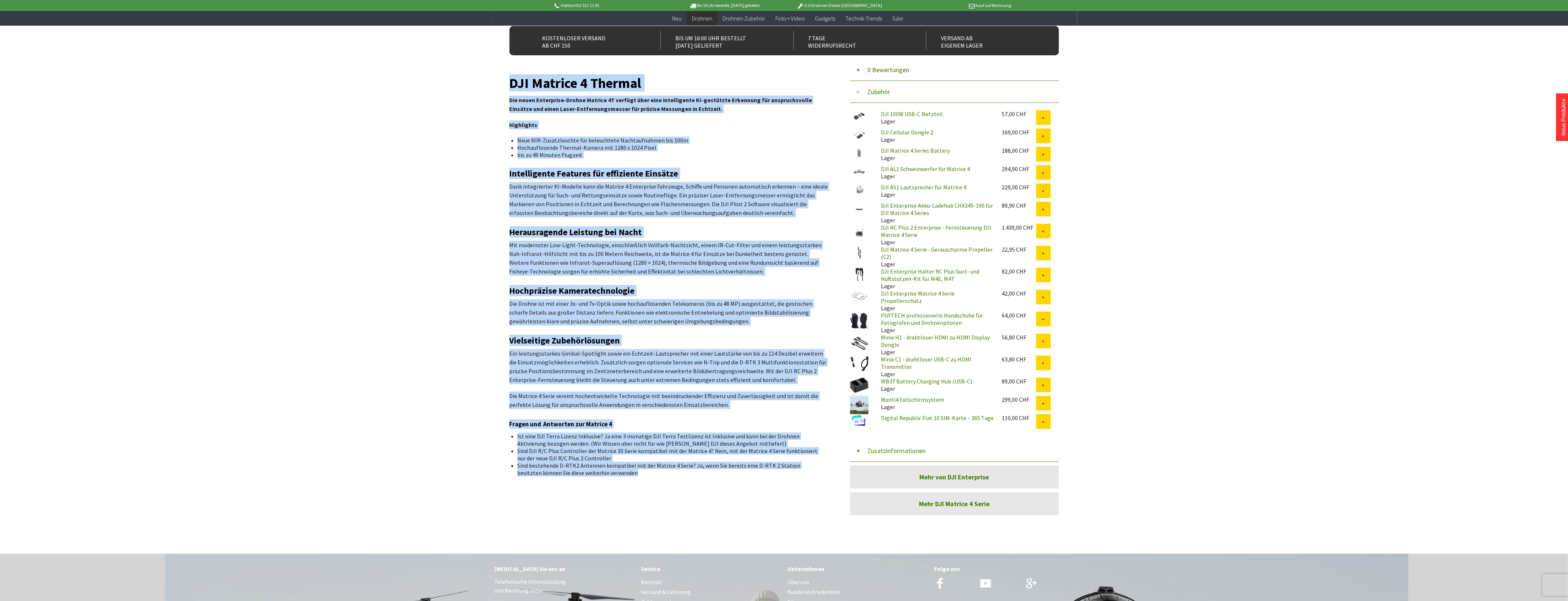 drag, startPoint x: 511, startPoint y: 81, endPoint x: 625, endPoint y: 475, distance: 410.1609 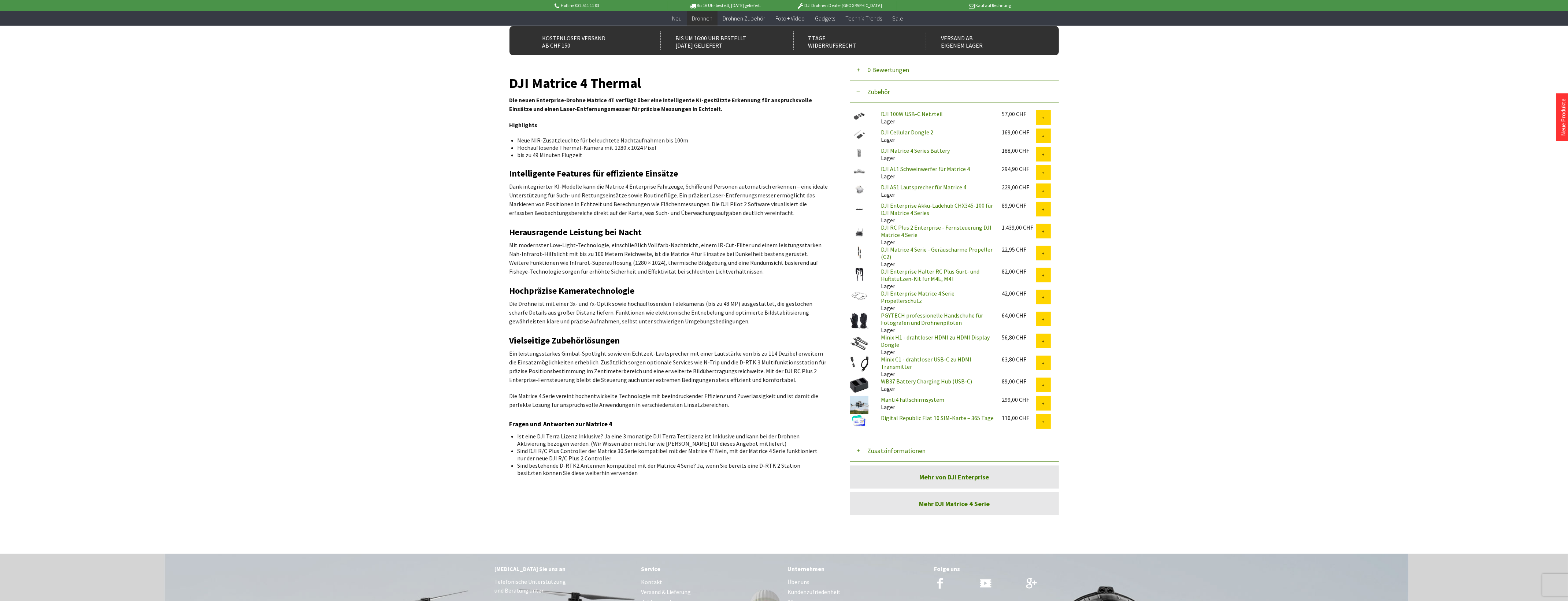 click at bounding box center [669, 487] 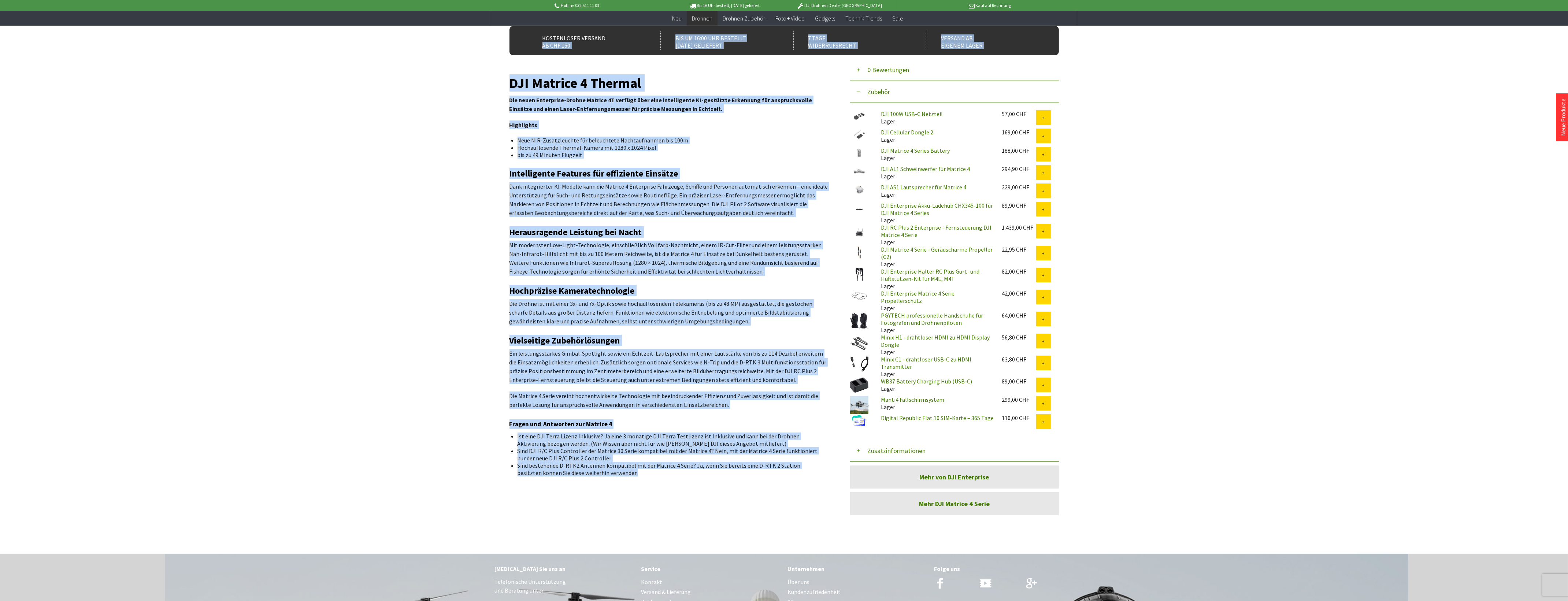 drag, startPoint x: 619, startPoint y: 475, endPoint x: 500, endPoint y: 96, distance: 397.243 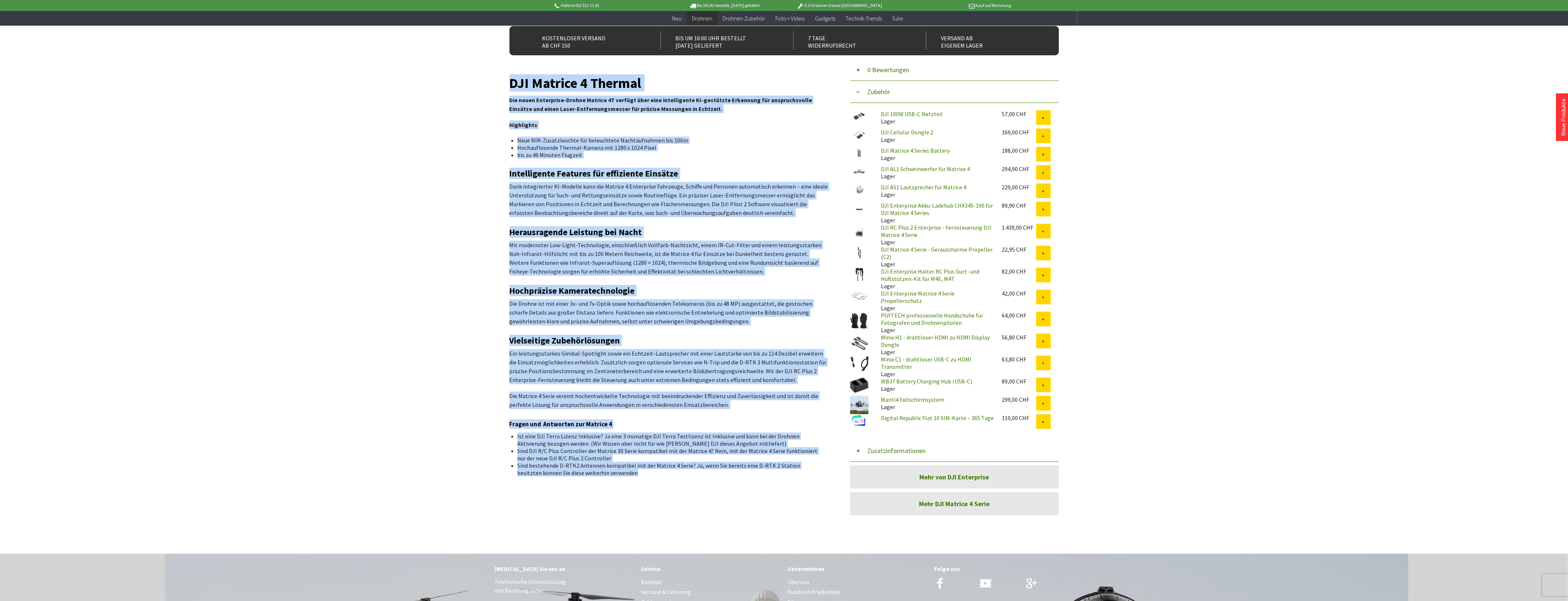 drag, startPoint x: 512, startPoint y: 84, endPoint x: 627, endPoint y: 473, distance: 405.6427 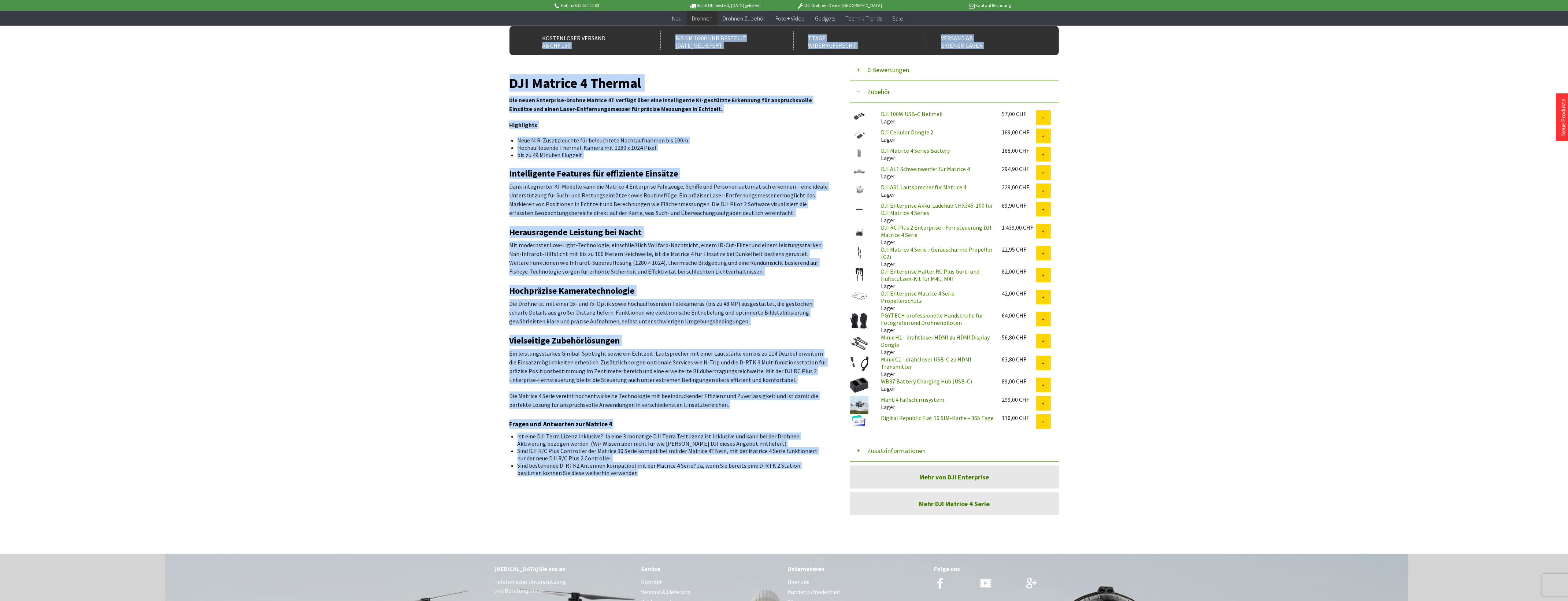 drag, startPoint x: 614, startPoint y: 474, endPoint x: 507, endPoint y: 87, distance: 401.5196 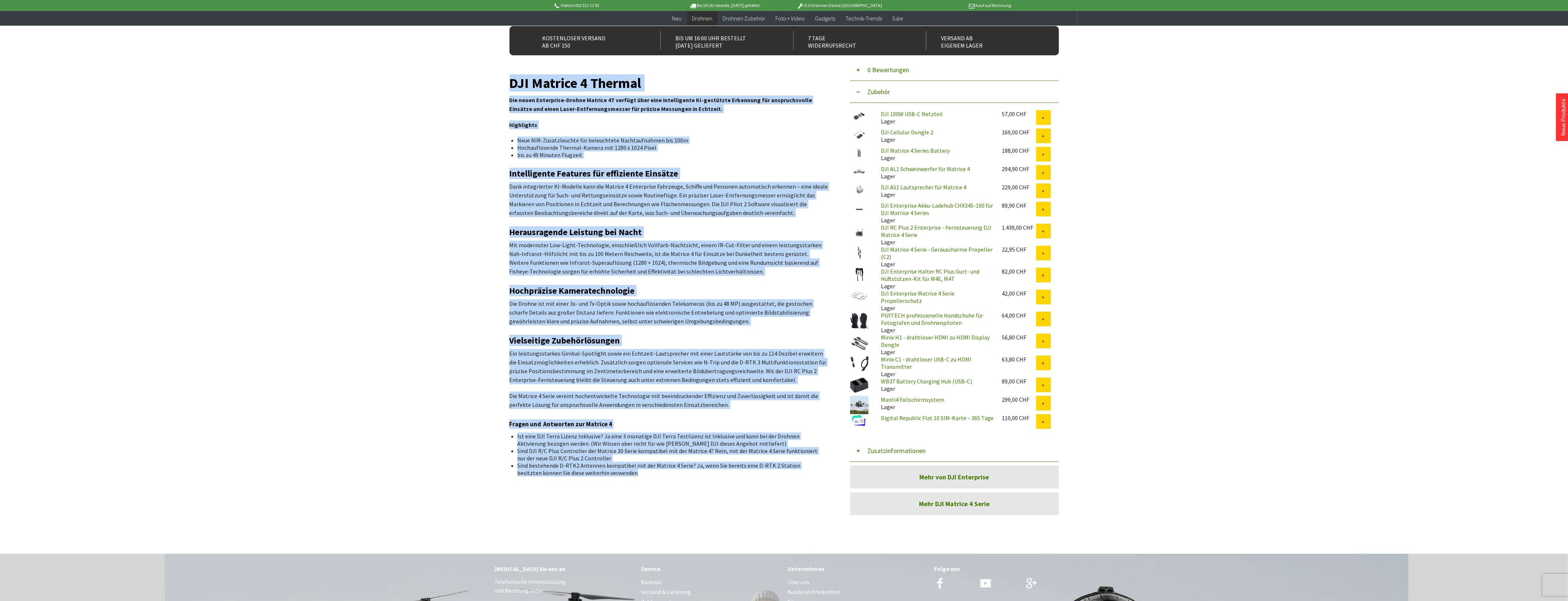 drag, startPoint x: 509, startPoint y: 85, endPoint x: 633, endPoint y: 476, distance: 410.191 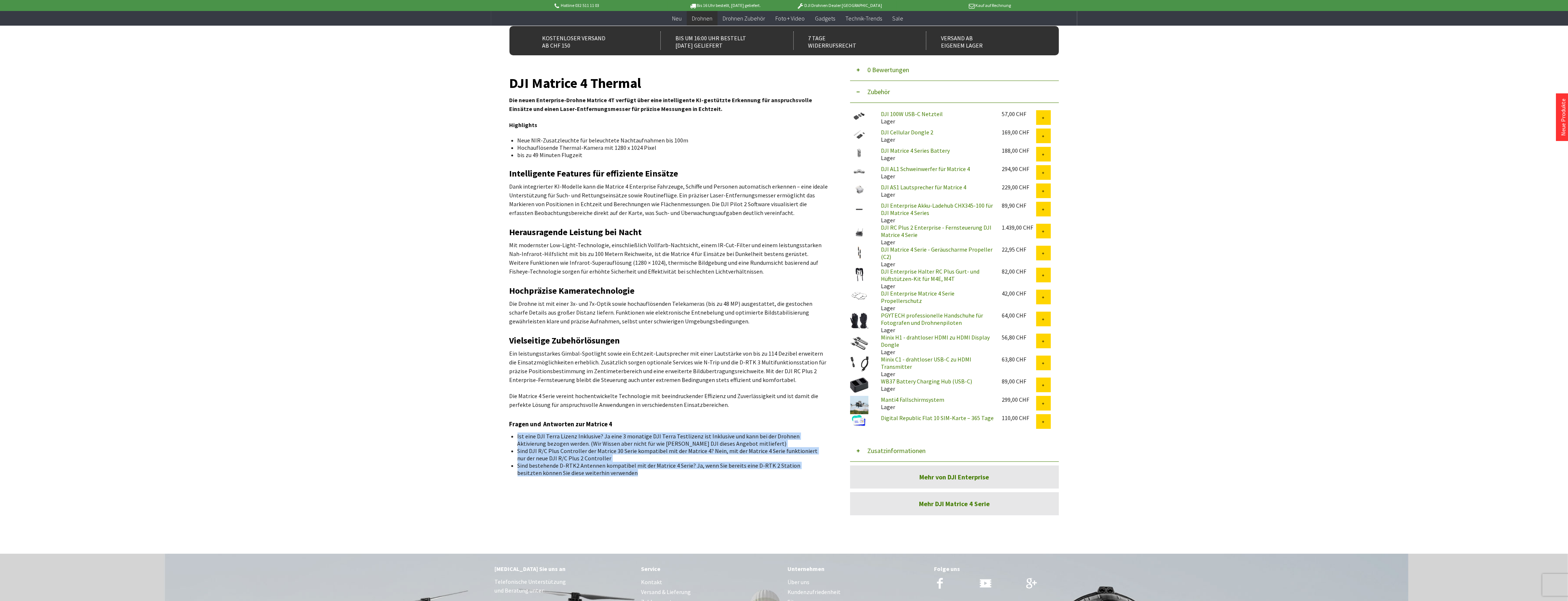 drag, startPoint x: 617, startPoint y: 474, endPoint x: 515, endPoint y: 438, distance: 108.1665 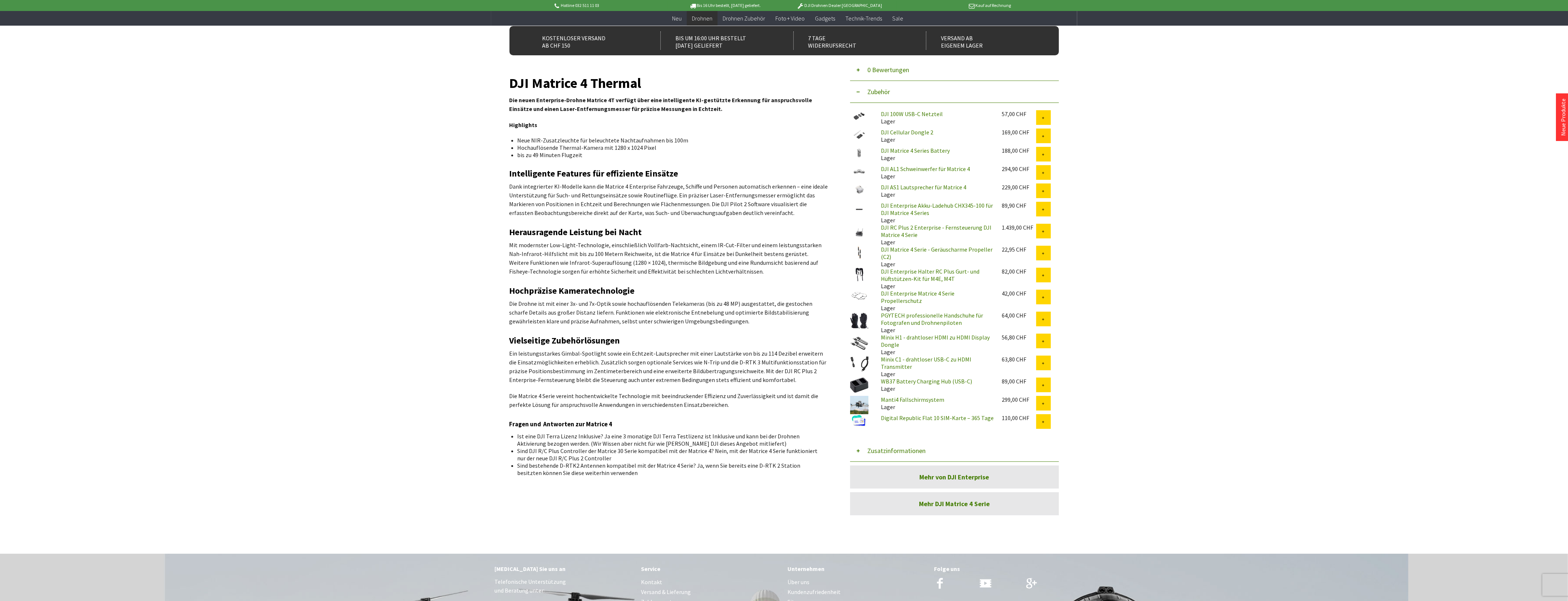 click on "Fragen und  Antworten zur Matrice 4" at bounding box center (669, 424) 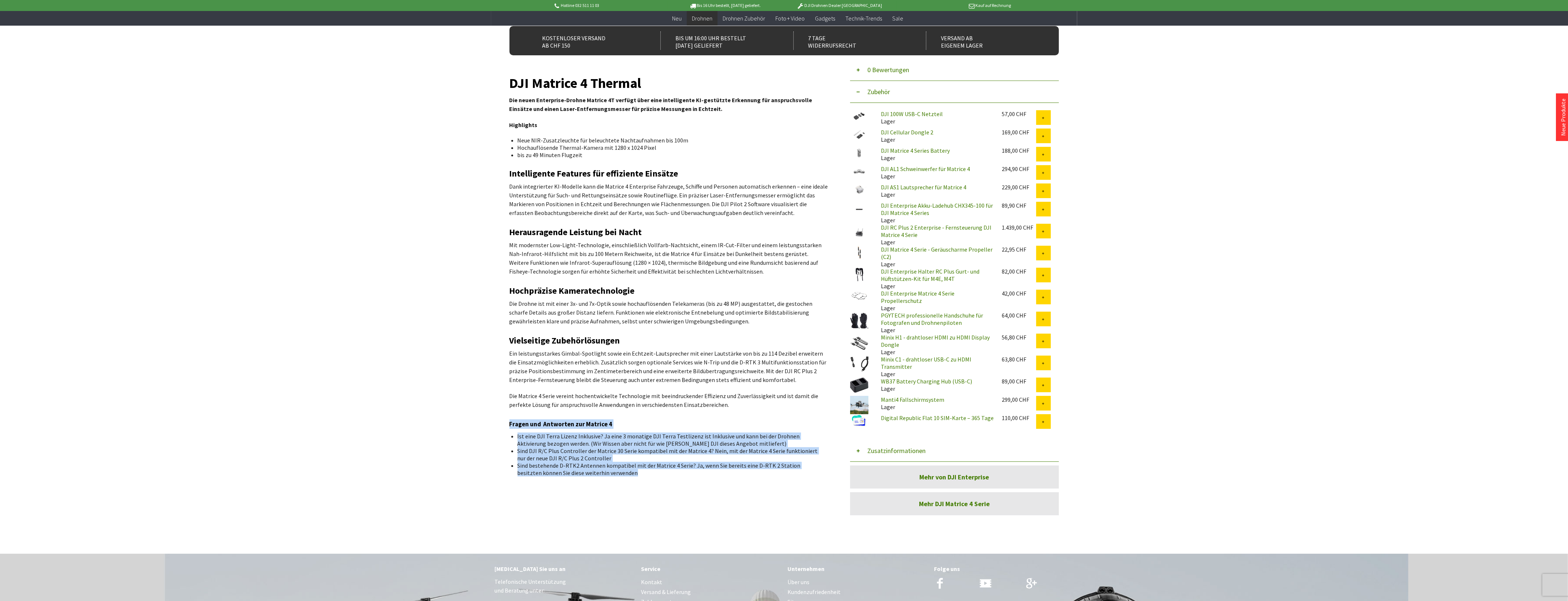 drag, startPoint x: 614, startPoint y: 475, endPoint x: 510, endPoint y: 422, distance: 116.72618 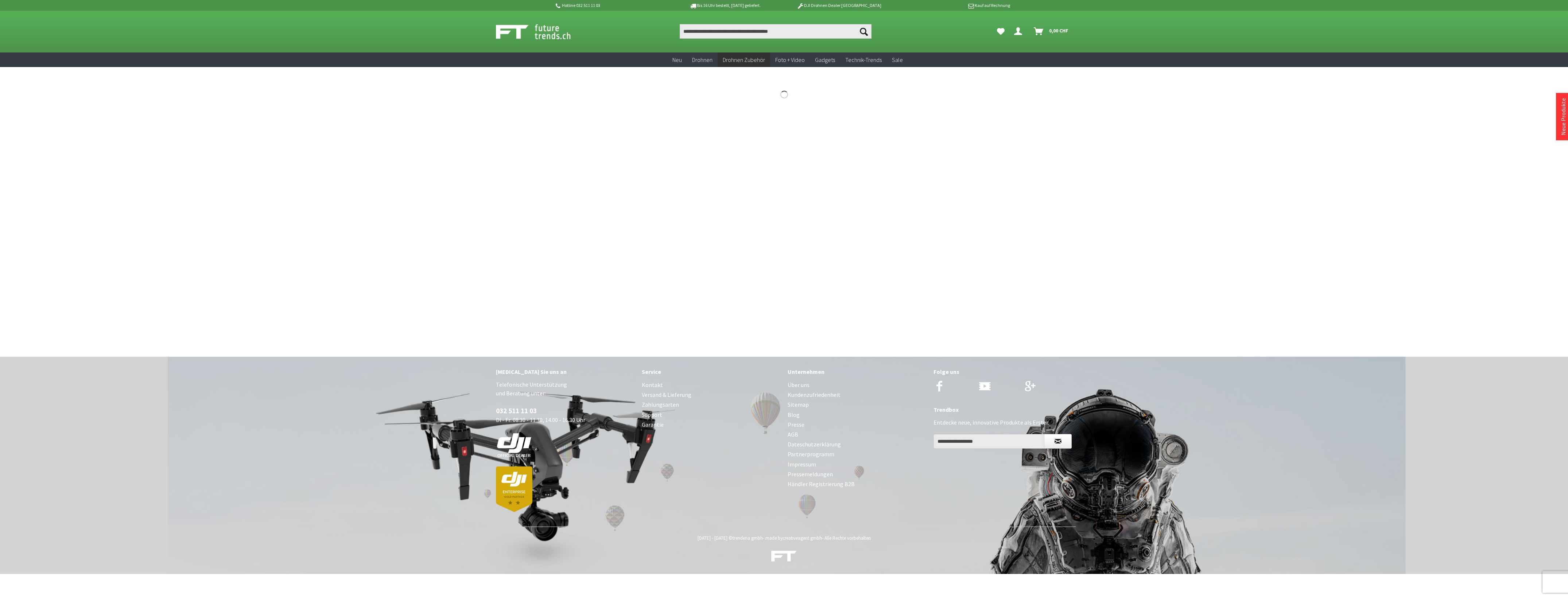 scroll, scrollTop: 0, scrollLeft: 0, axis: both 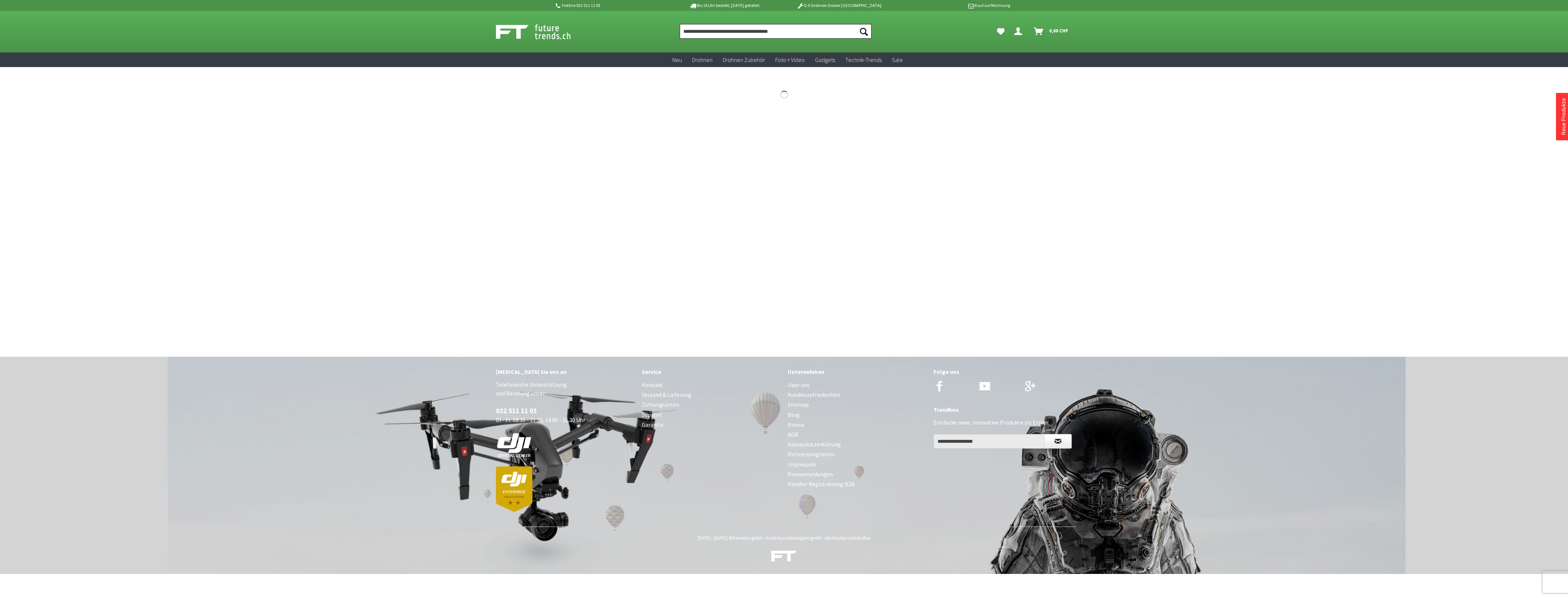 click at bounding box center (776, 31) 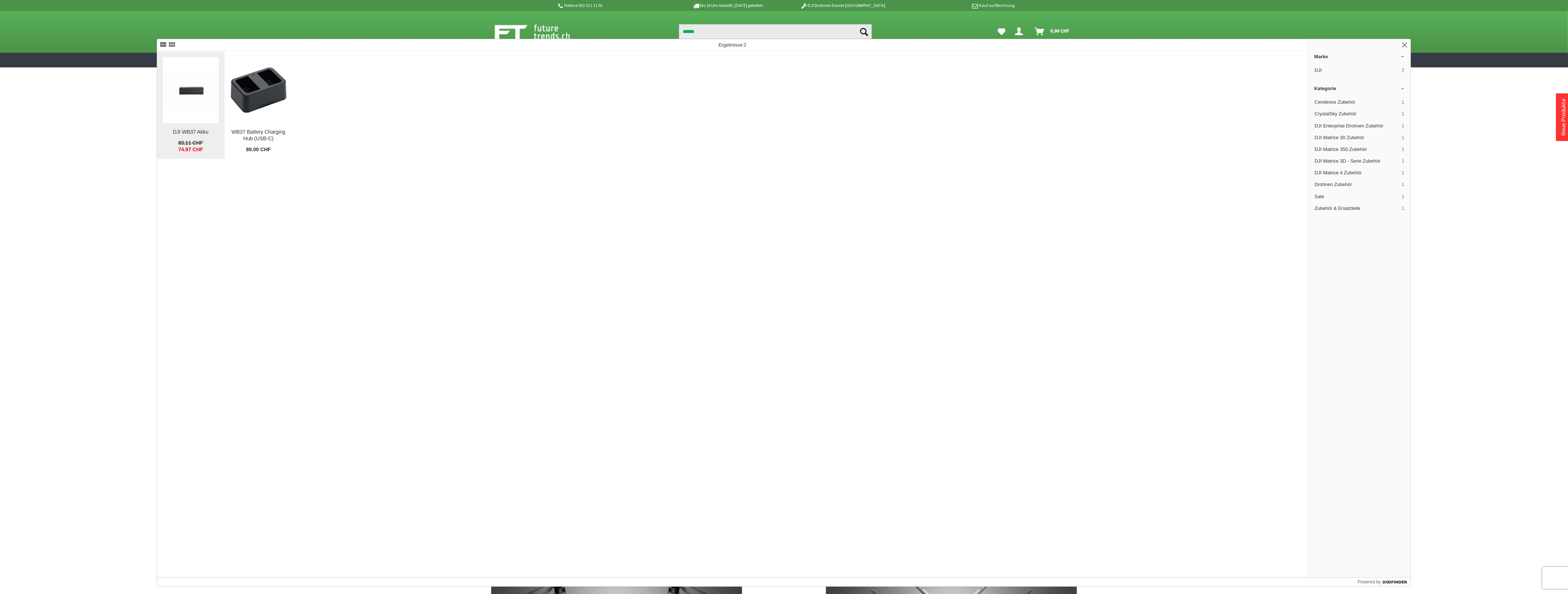 click at bounding box center [191, 90] 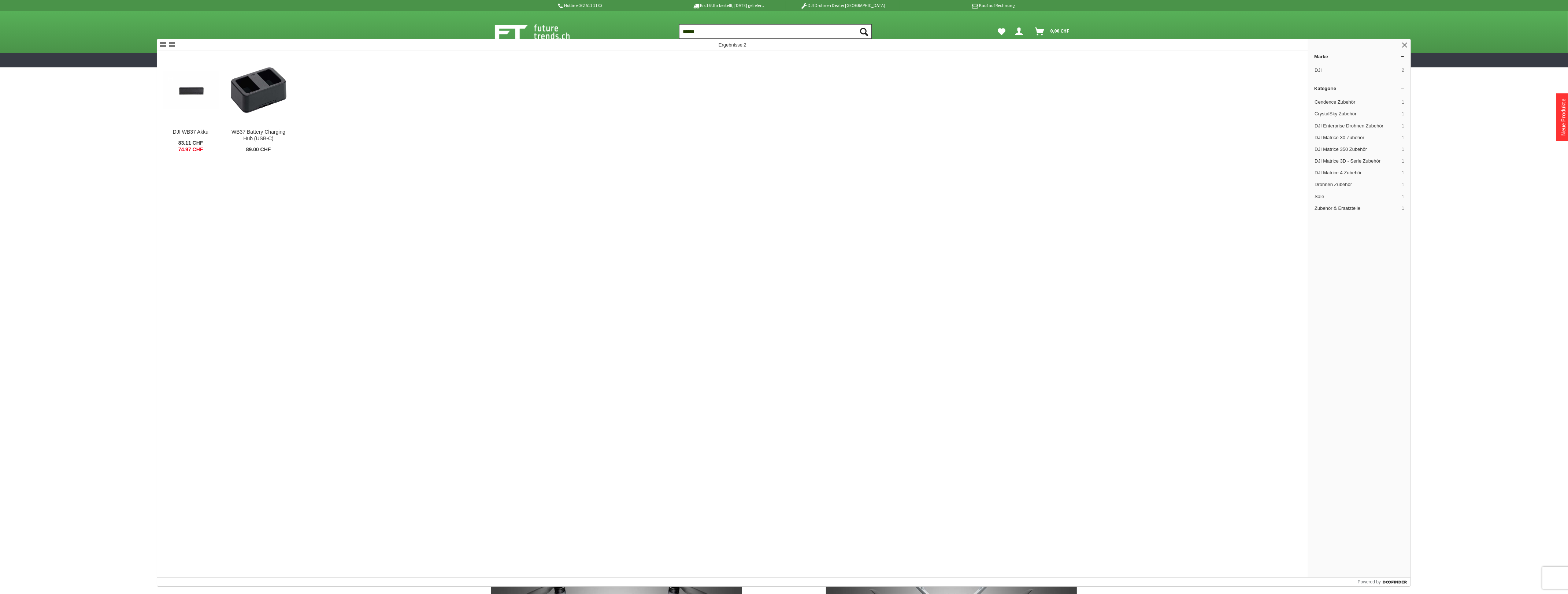 drag, startPoint x: 730, startPoint y: 31, endPoint x: 639, endPoint y: 23, distance: 91.35097 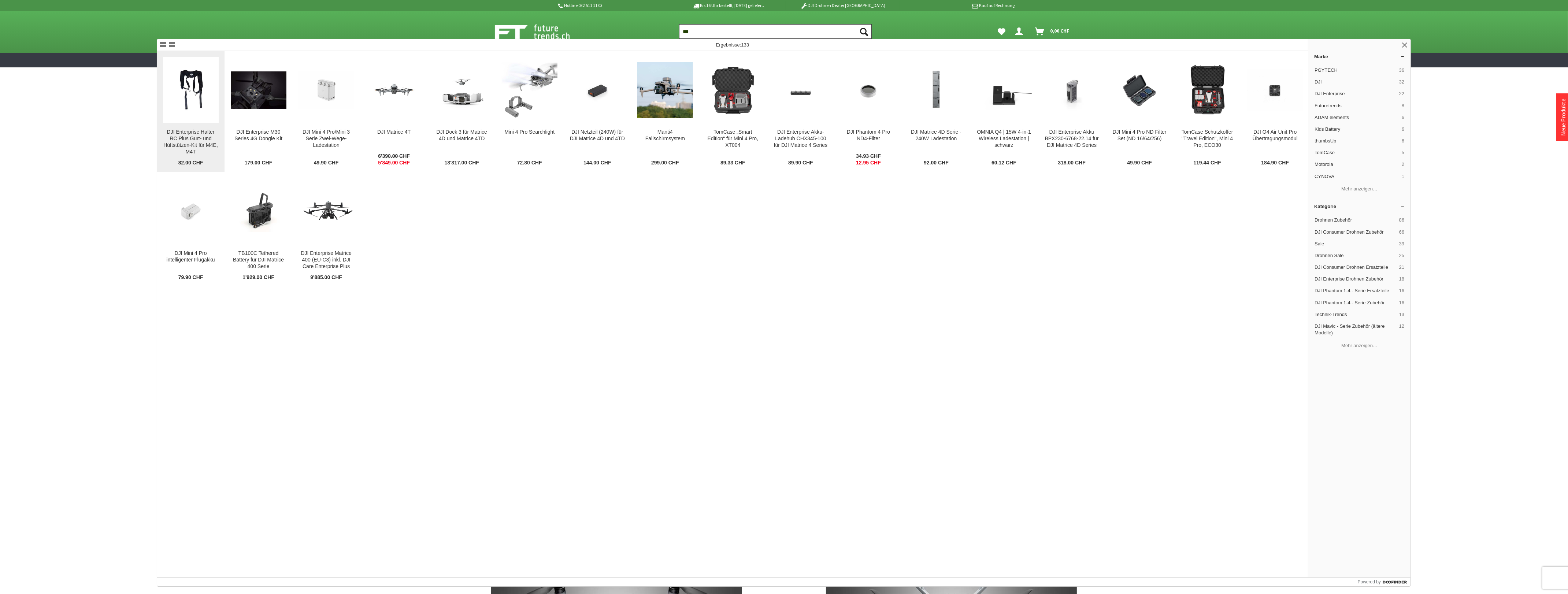 type on "***" 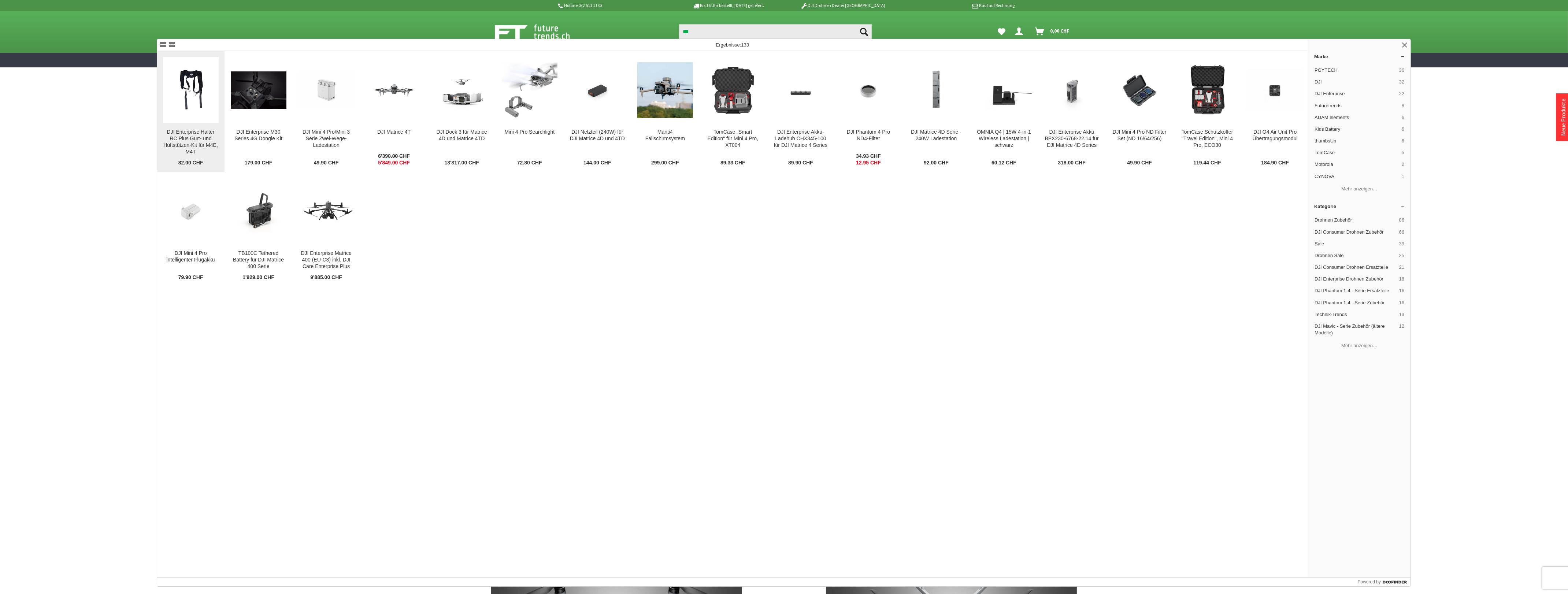 click at bounding box center (191, 90) 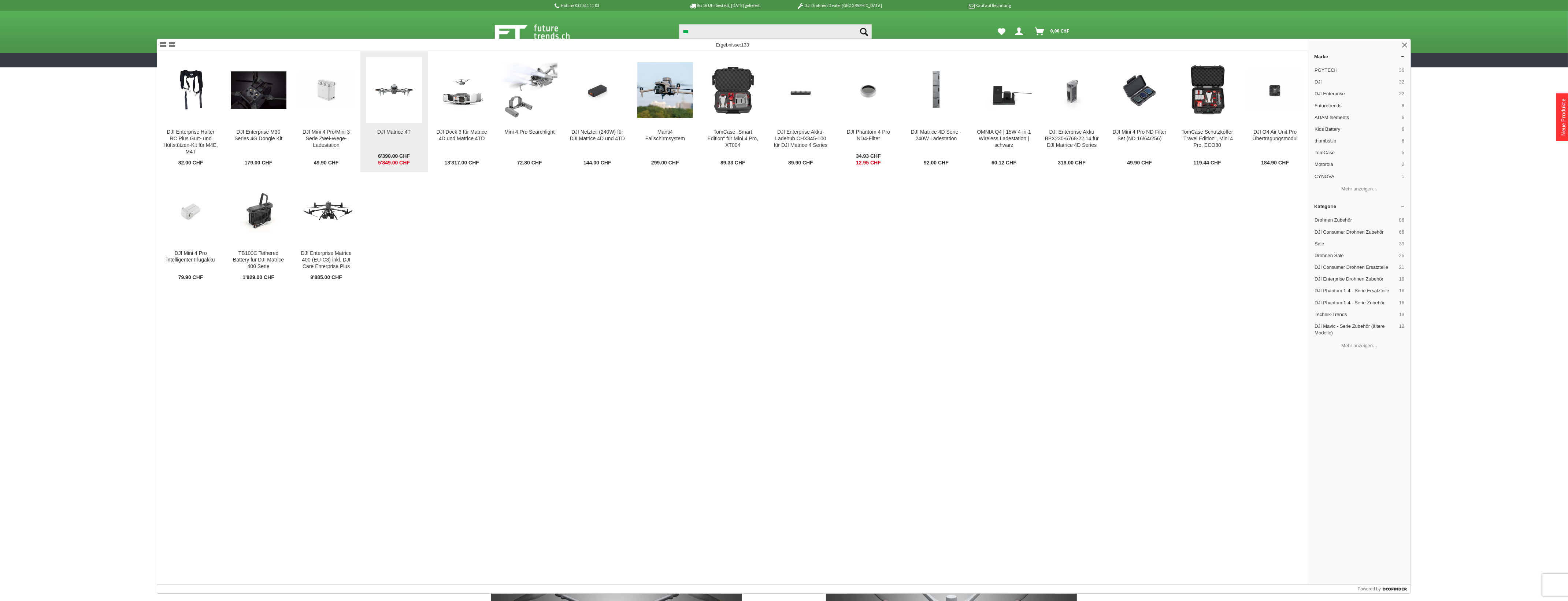 click at bounding box center (394, 90) 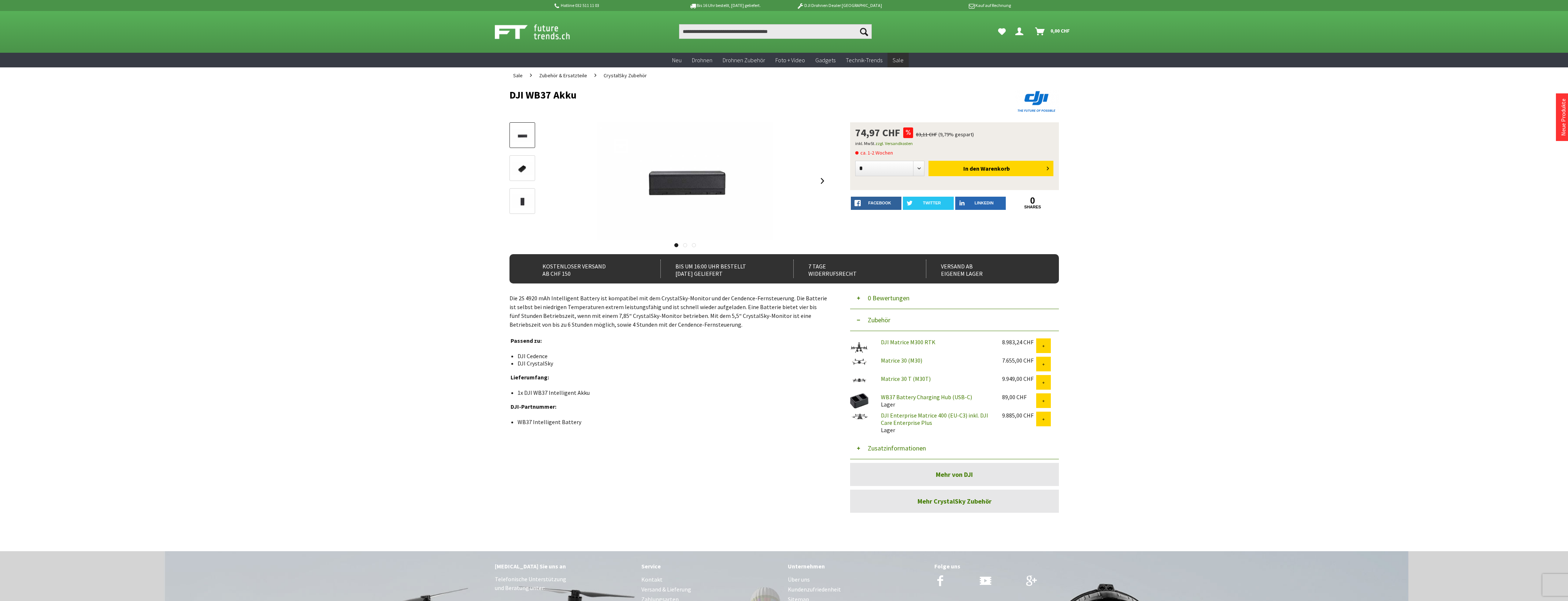 scroll, scrollTop: 0, scrollLeft: 0, axis: both 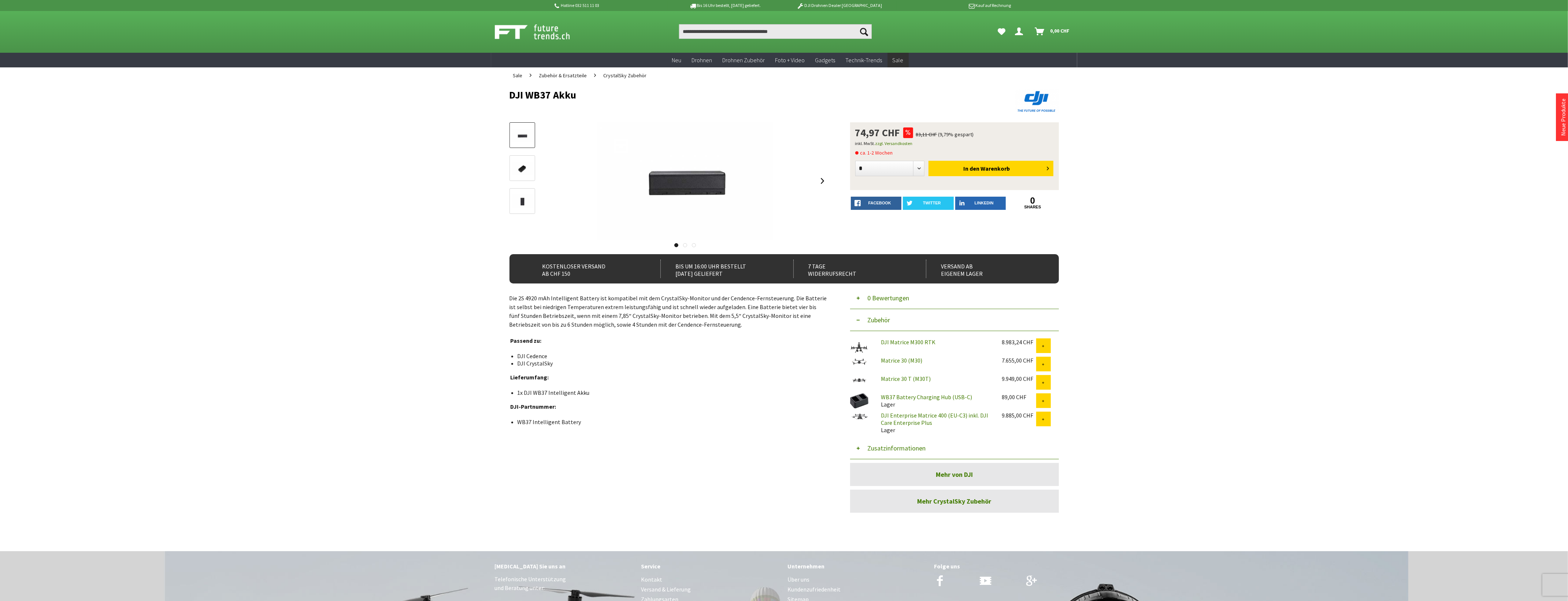 click on "Zusatzinformationen" at bounding box center (954, 448) 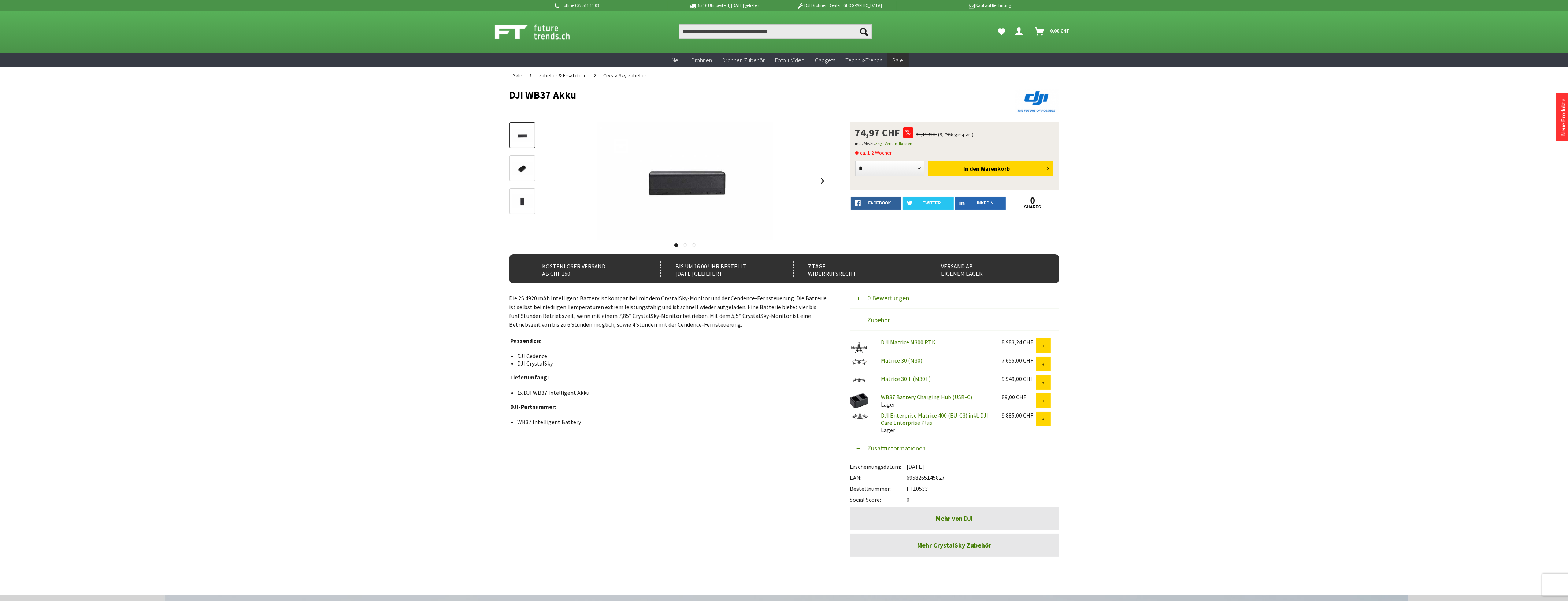 drag, startPoint x: 929, startPoint y: 487, endPoint x: 908, endPoint y: 489, distance: 21.09502 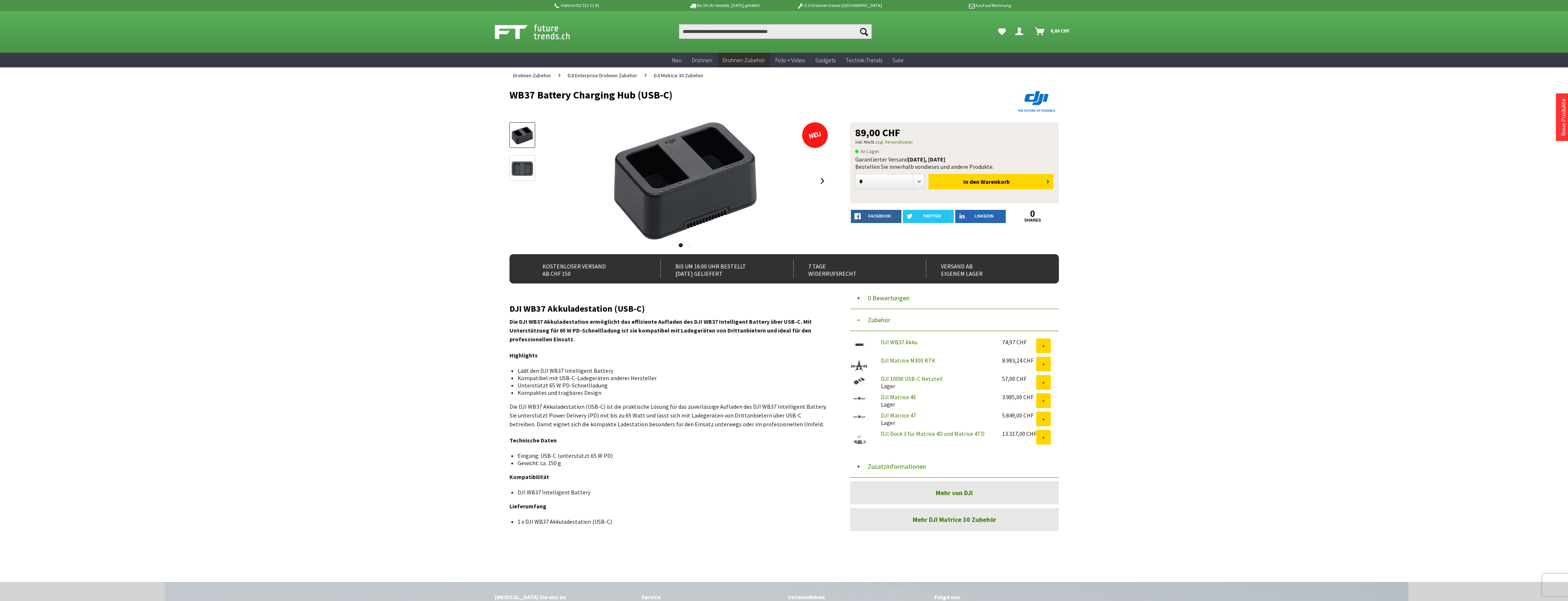 scroll, scrollTop: 0, scrollLeft: 0, axis: both 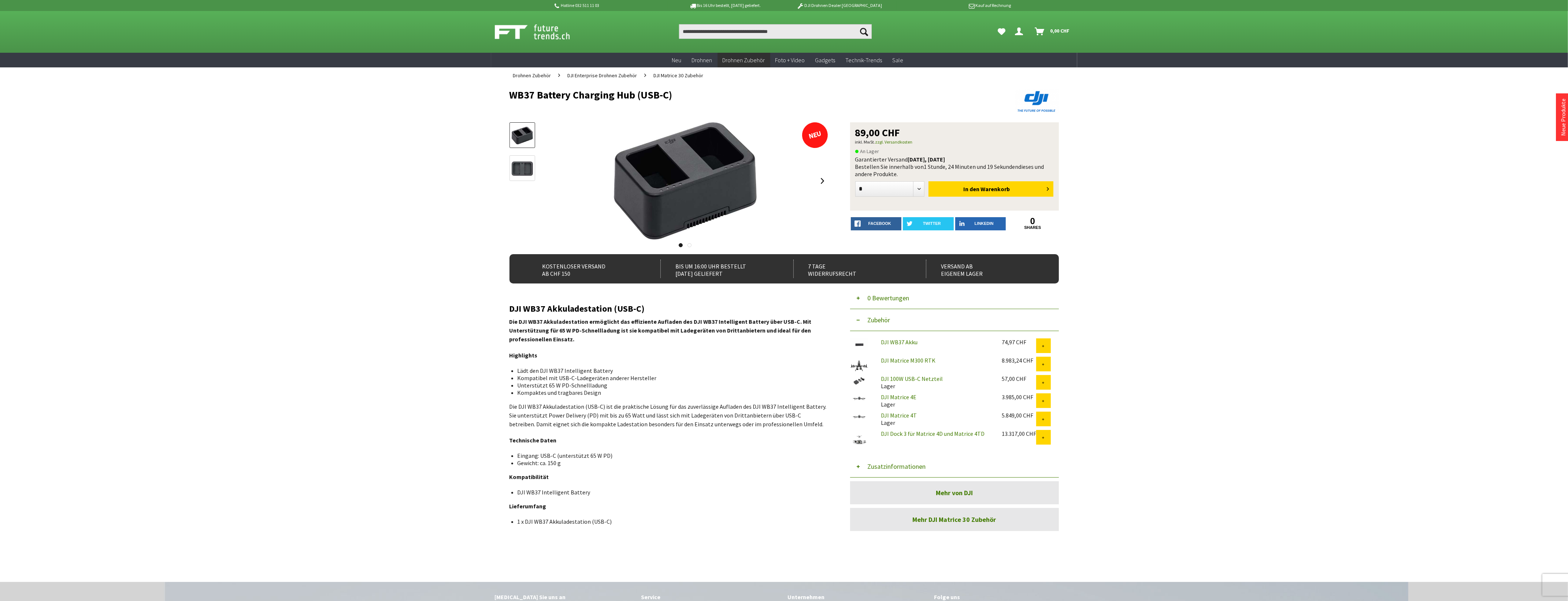 click on "Hotline 032 511 11 03     Bis 16 Uhr bestellt, [DATE] geliefert.     DJI Drohnen Dealer [GEOGRAPHIC_DATA]     Kauf auf Rechnung                                                     Suchen             Suchen
Hi,
Serdar
Dein Konto
Menü schließen
Nicht Serdar? [DEMOGRAPHIC_DATA] 0" at bounding box center [784, 400] 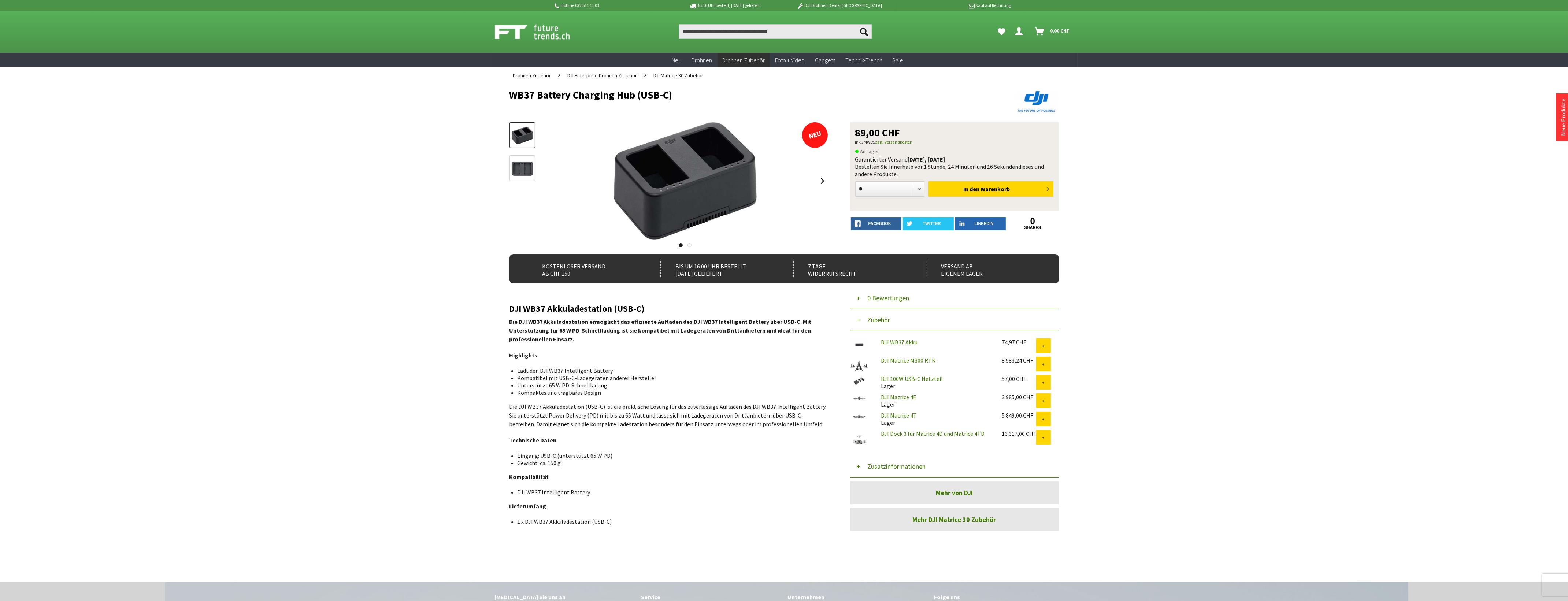 click on "Zusatzinformationen" at bounding box center [954, 467] 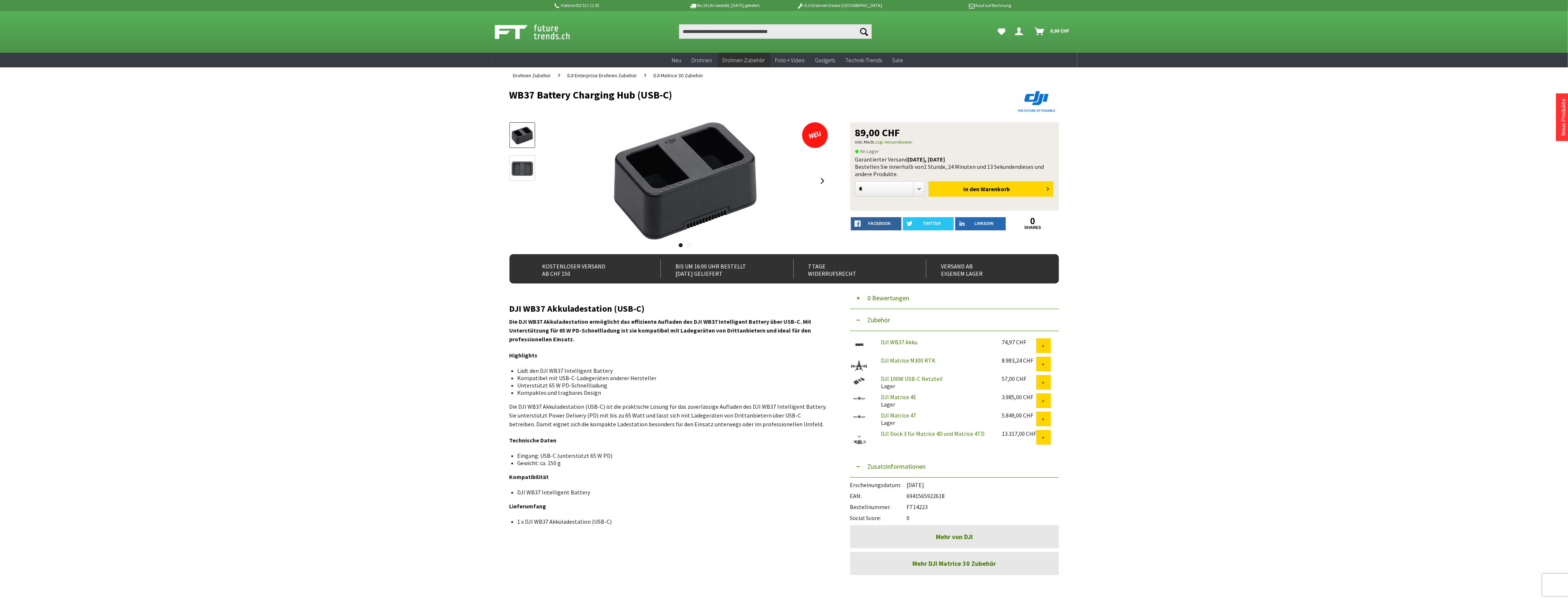 drag, startPoint x: 931, startPoint y: 507, endPoint x: 908, endPoint y: 507, distance: 23 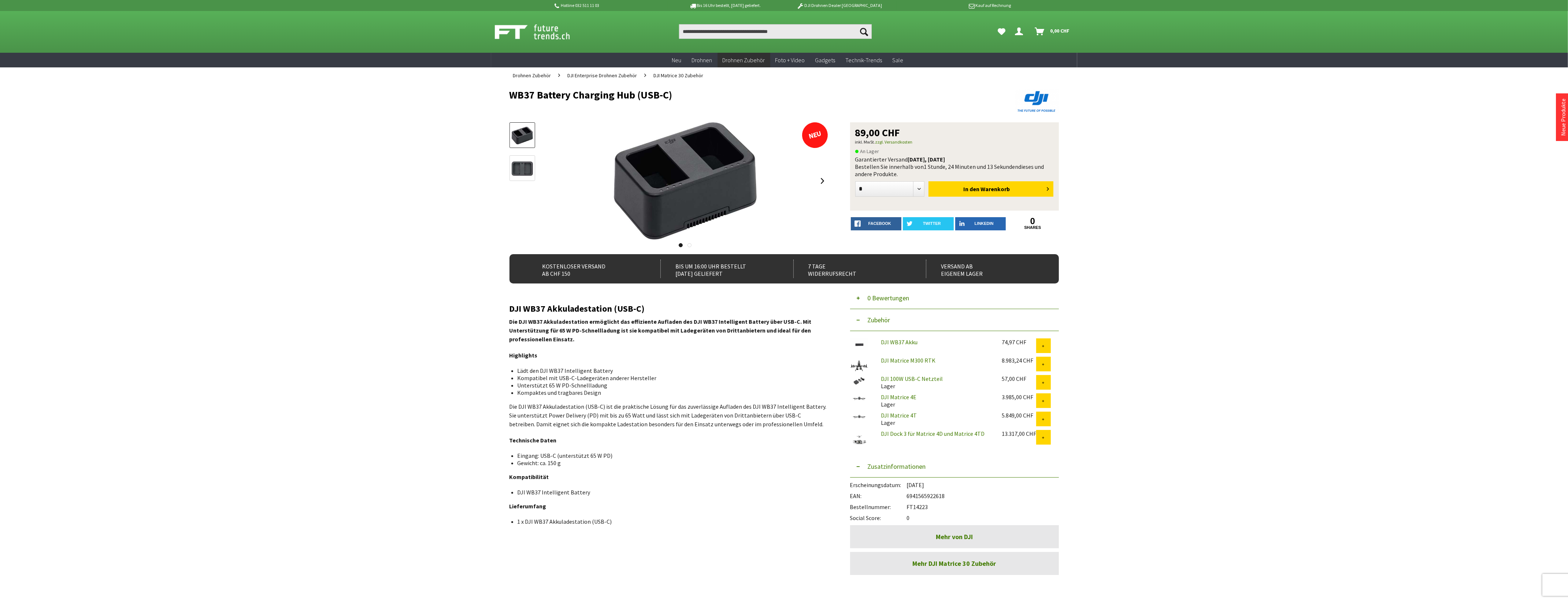 click on "Bestellnummer:  FT14223" at bounding box center [954, 505] 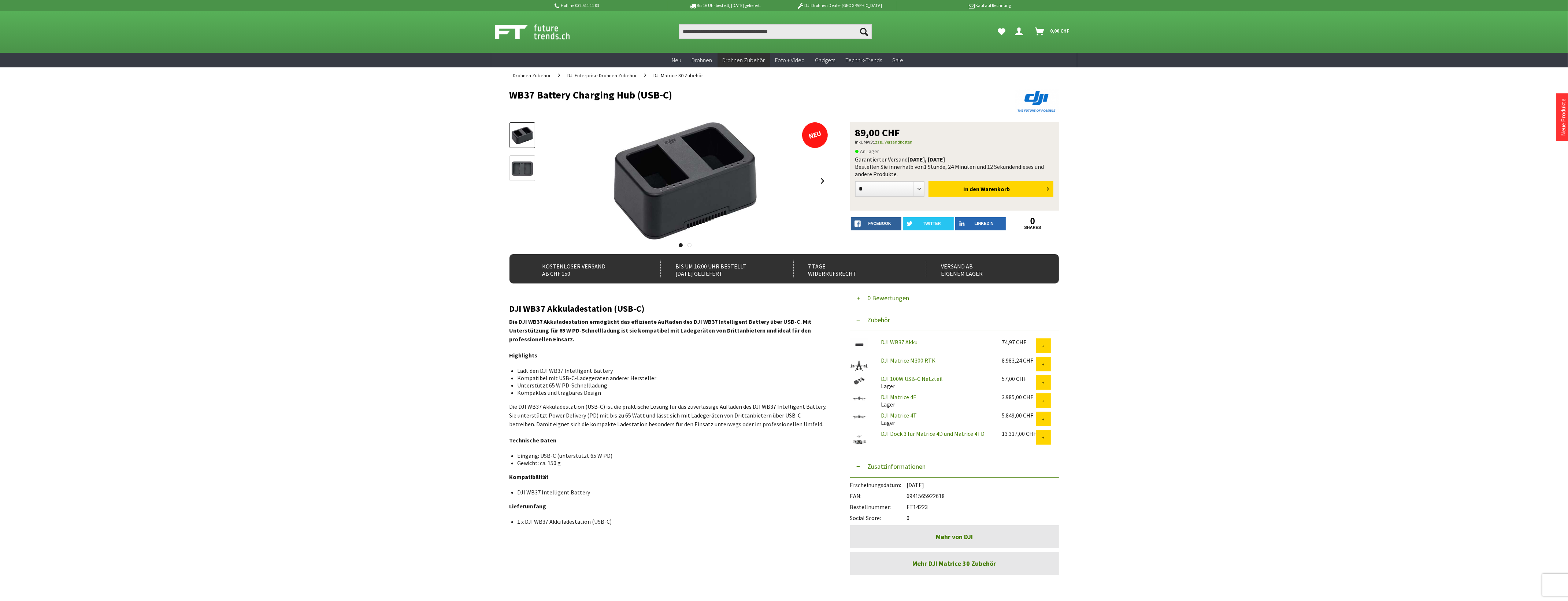 copy on "FT14223" 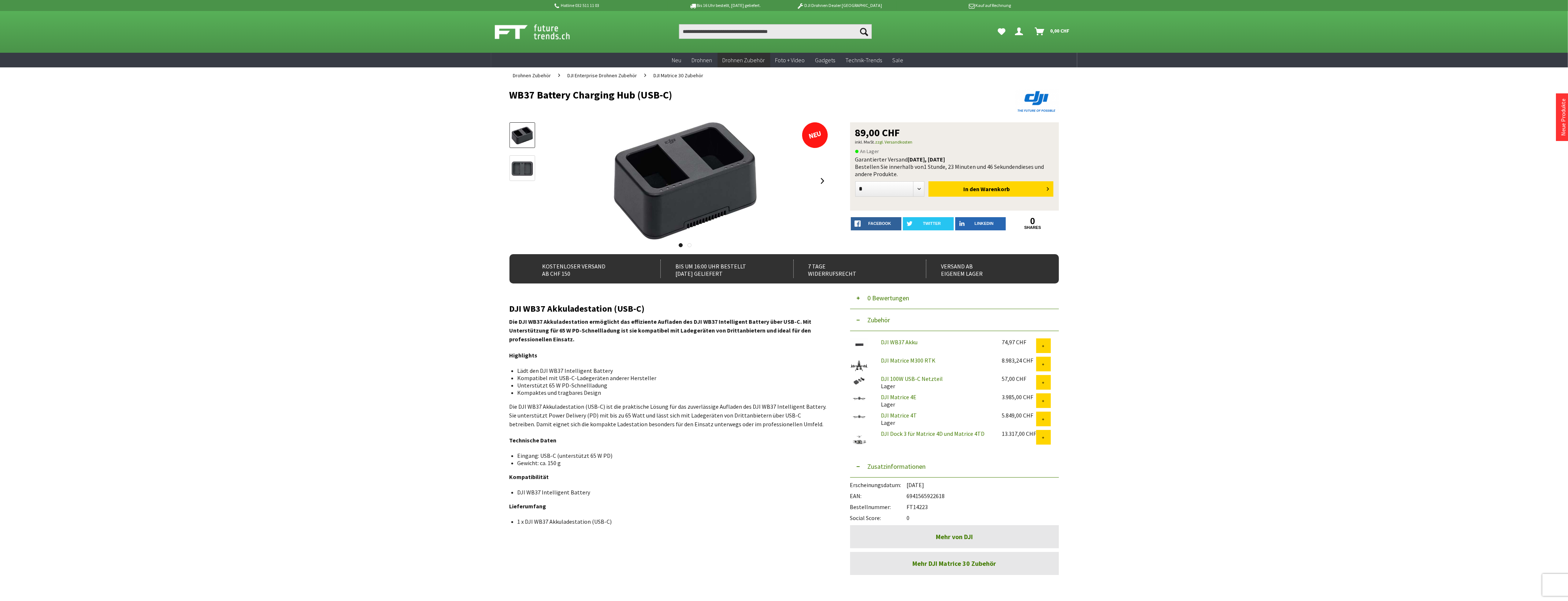click on "Hotline 032 511 11 03     Bis 16 Uhr bestellt, morgen geliefert.     DJI Drohnen Dealer Schweiz     Kauf auf Rechnung                                                     Suchen             Suchen
Hi,
Serdar
Dein Konto
Menü schließen
Nicht Serdar? Abmelden 0" at bounding box center [784, 416] 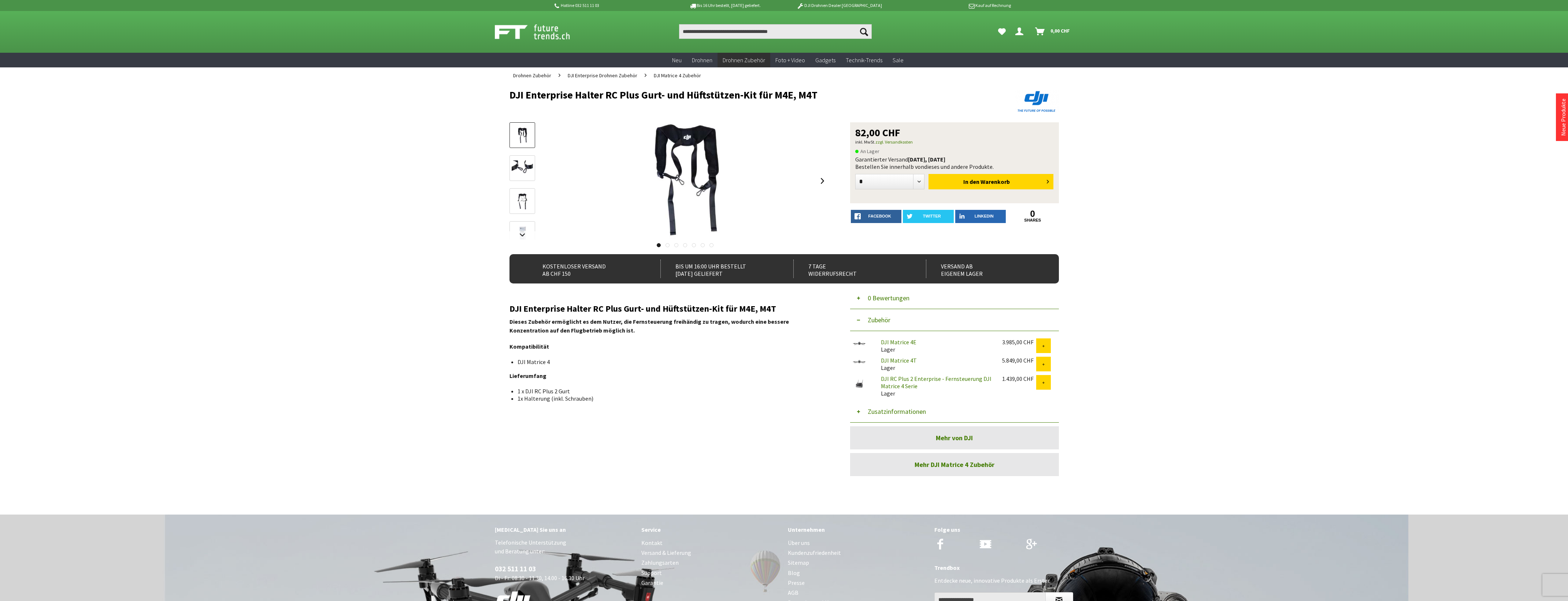 scroll, scrollTop: 0, scrollLeft: 0, axis: both 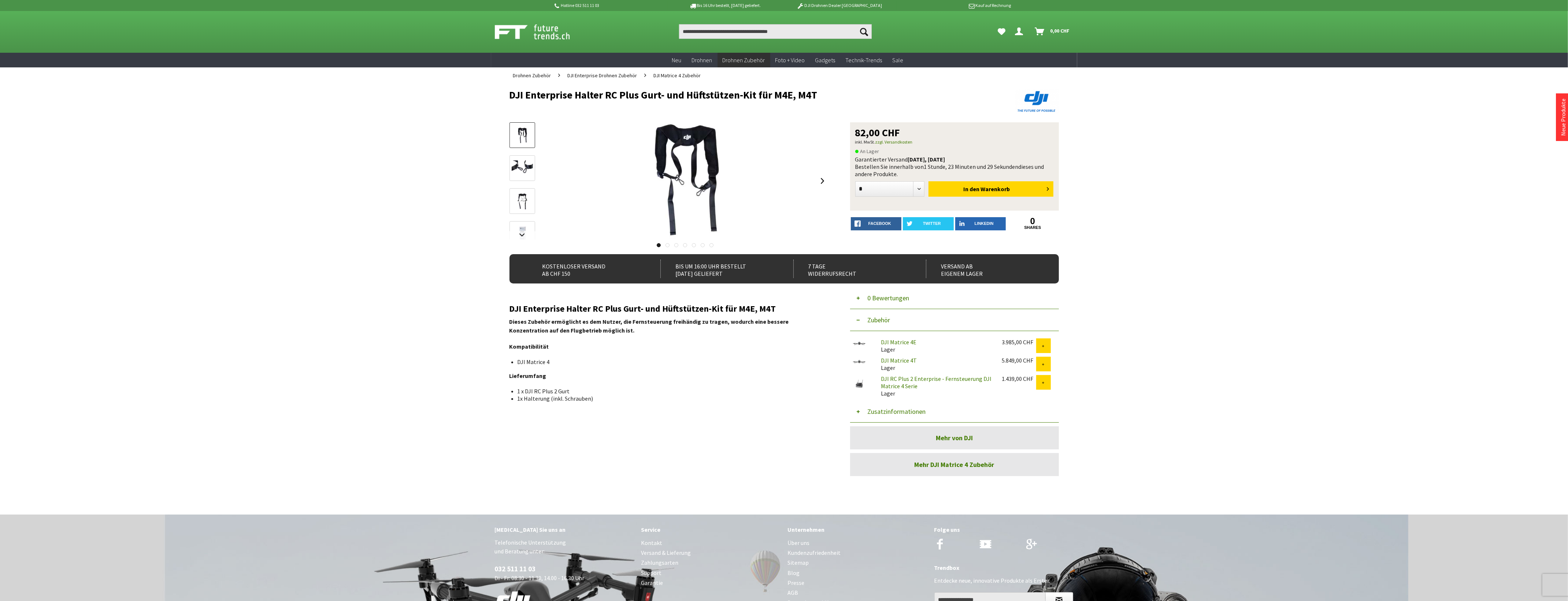 click on "Zusatzinformationen" at bounding box center [954, 412] 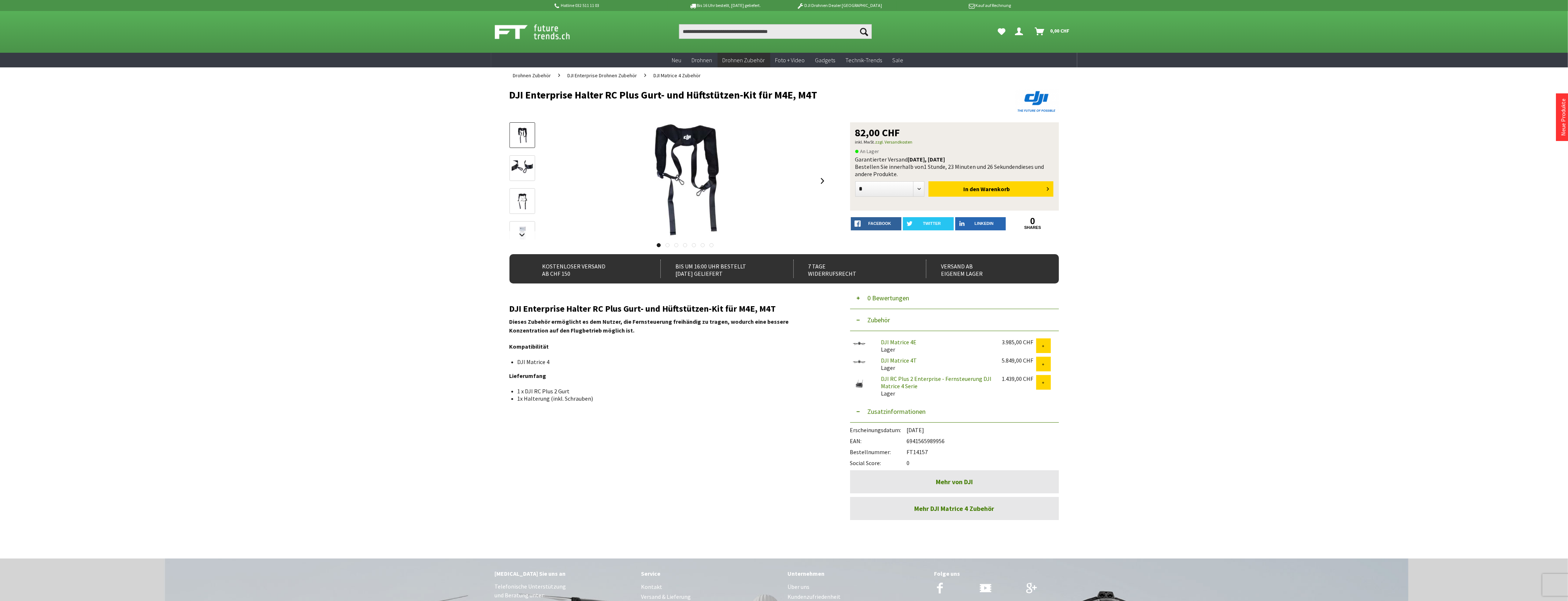 drag, startPoint x: 929, startPoint y: 452, endPoint x: 908, endPoint y: 450, distance: 21.09502 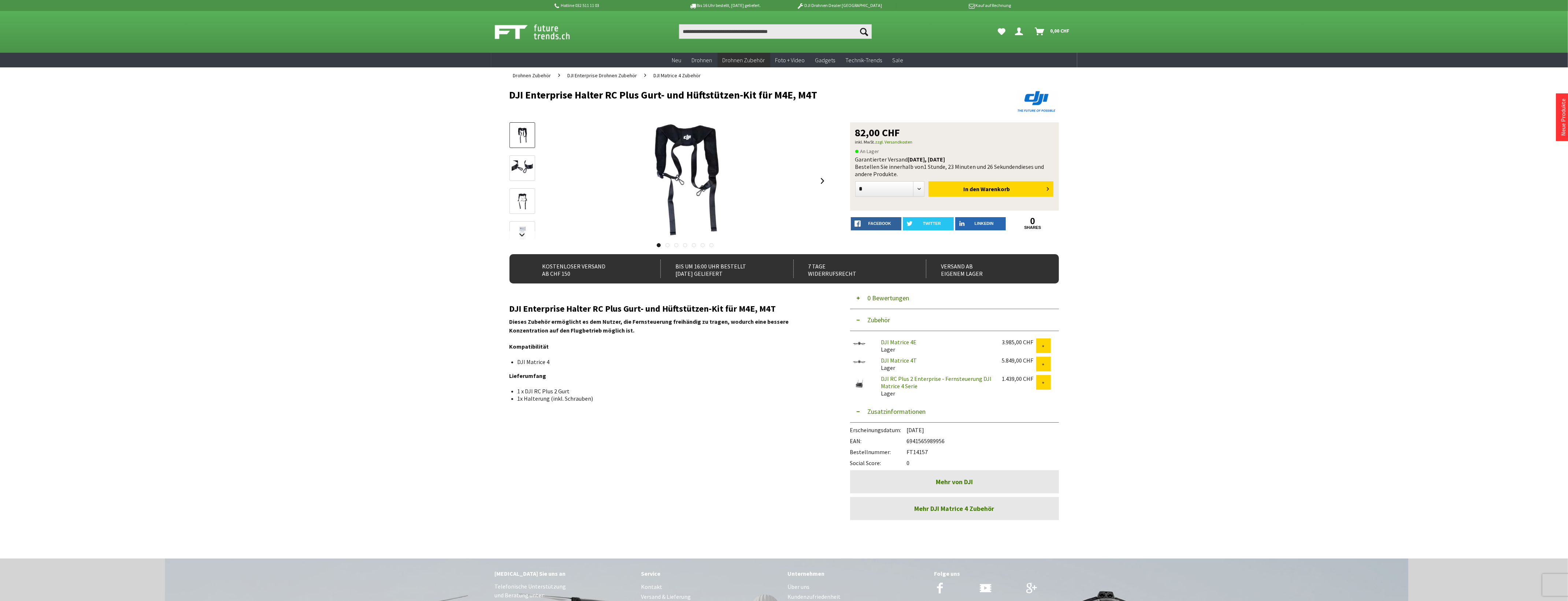 click on "Bestellnummer:  FT14157" at bounding box center (954, 450) 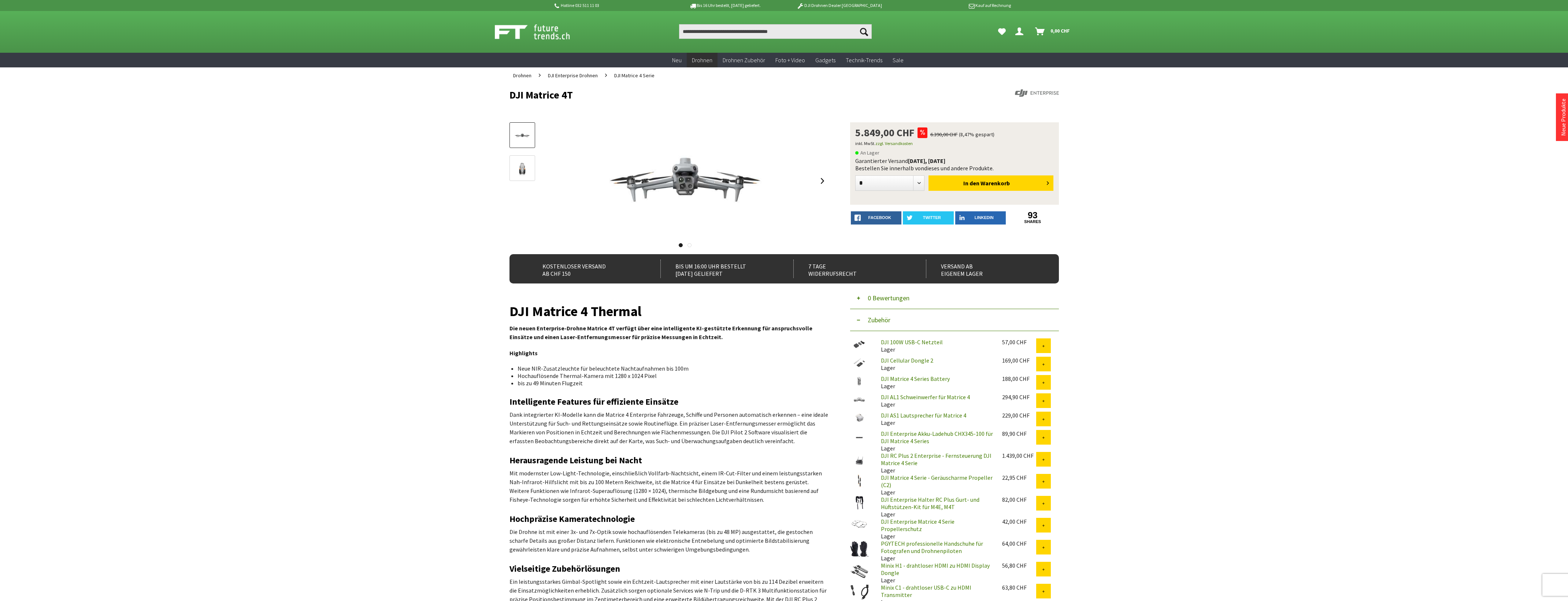 scroll, scrollTop: 0, scrollLeft: 0, axis: both 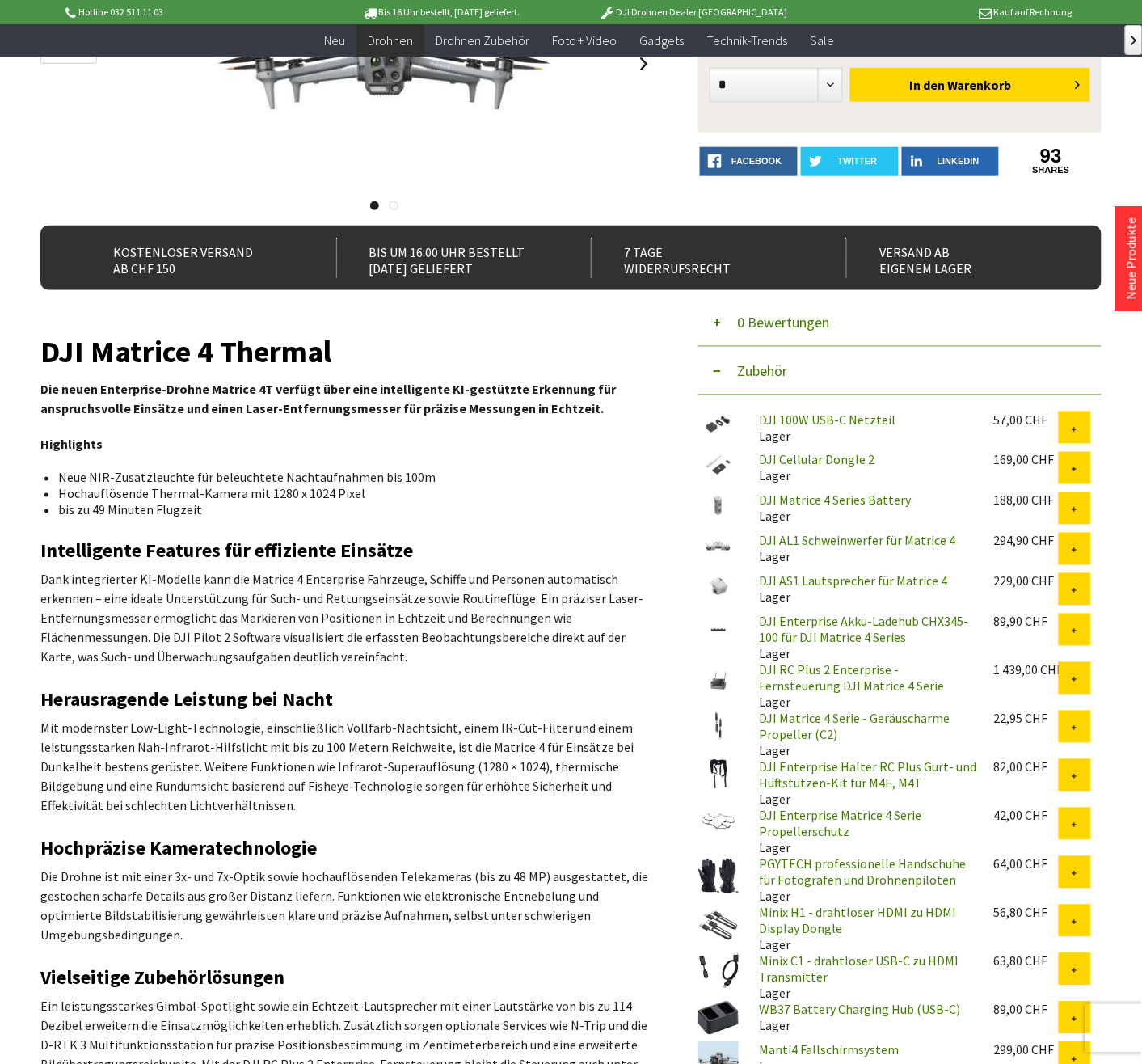 click on "DJI Matrice 4 Series Battery" at bounding box center [836, 500] 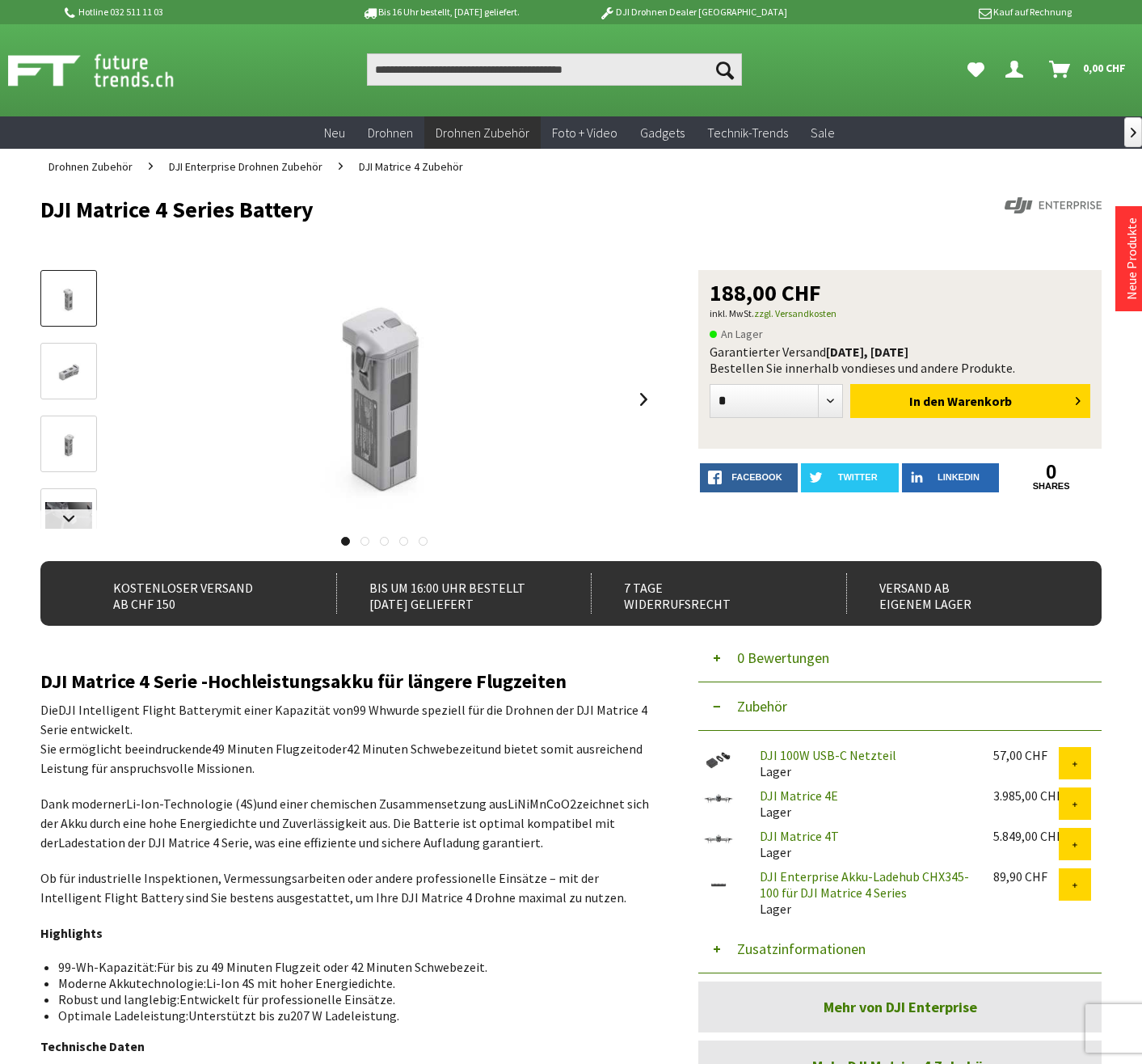 scroll, scrollTop: 0, scrollLeft: 0, axis: both 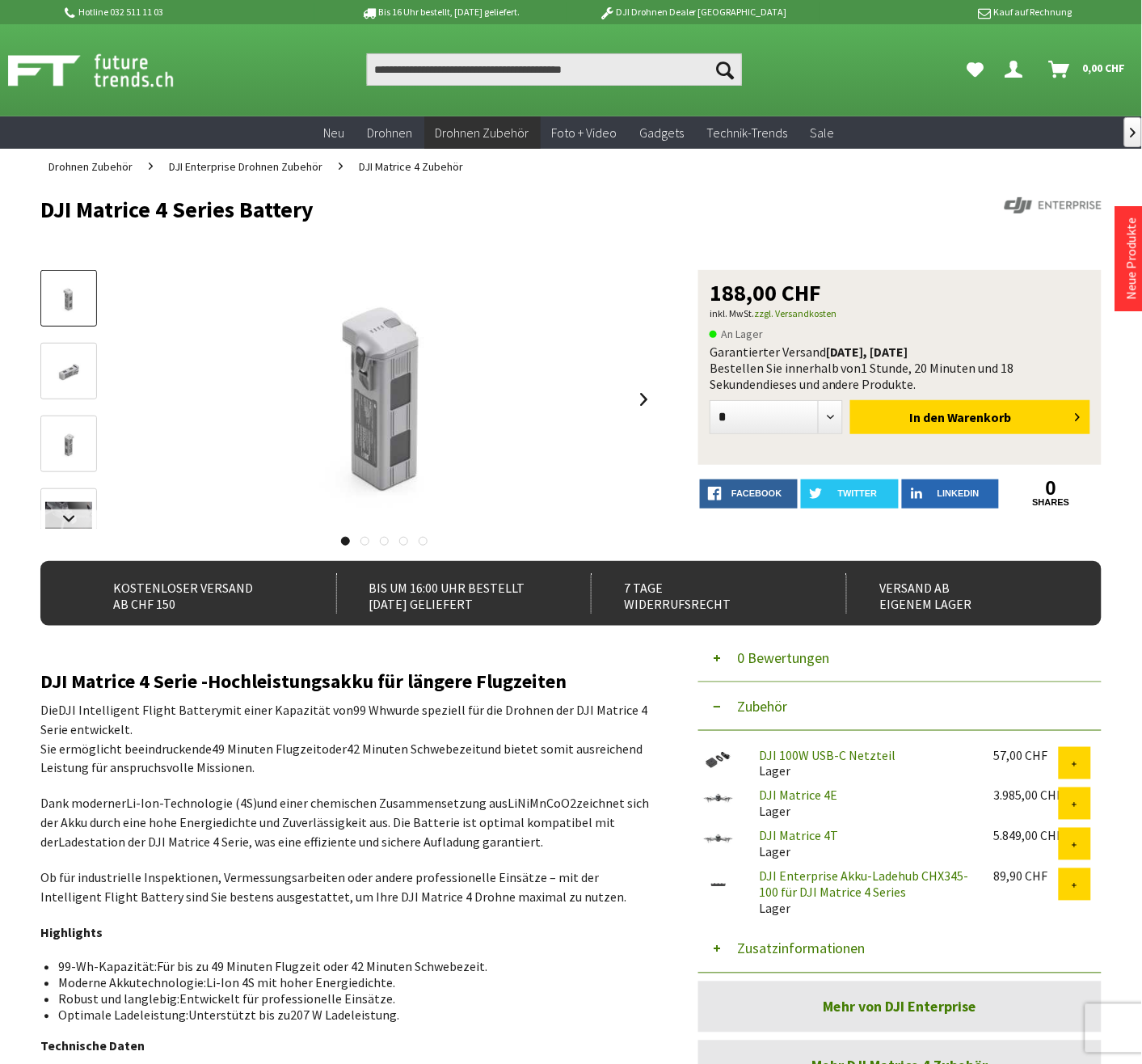 click on "Zusatzinformationen" at bounding box center (900, 949) 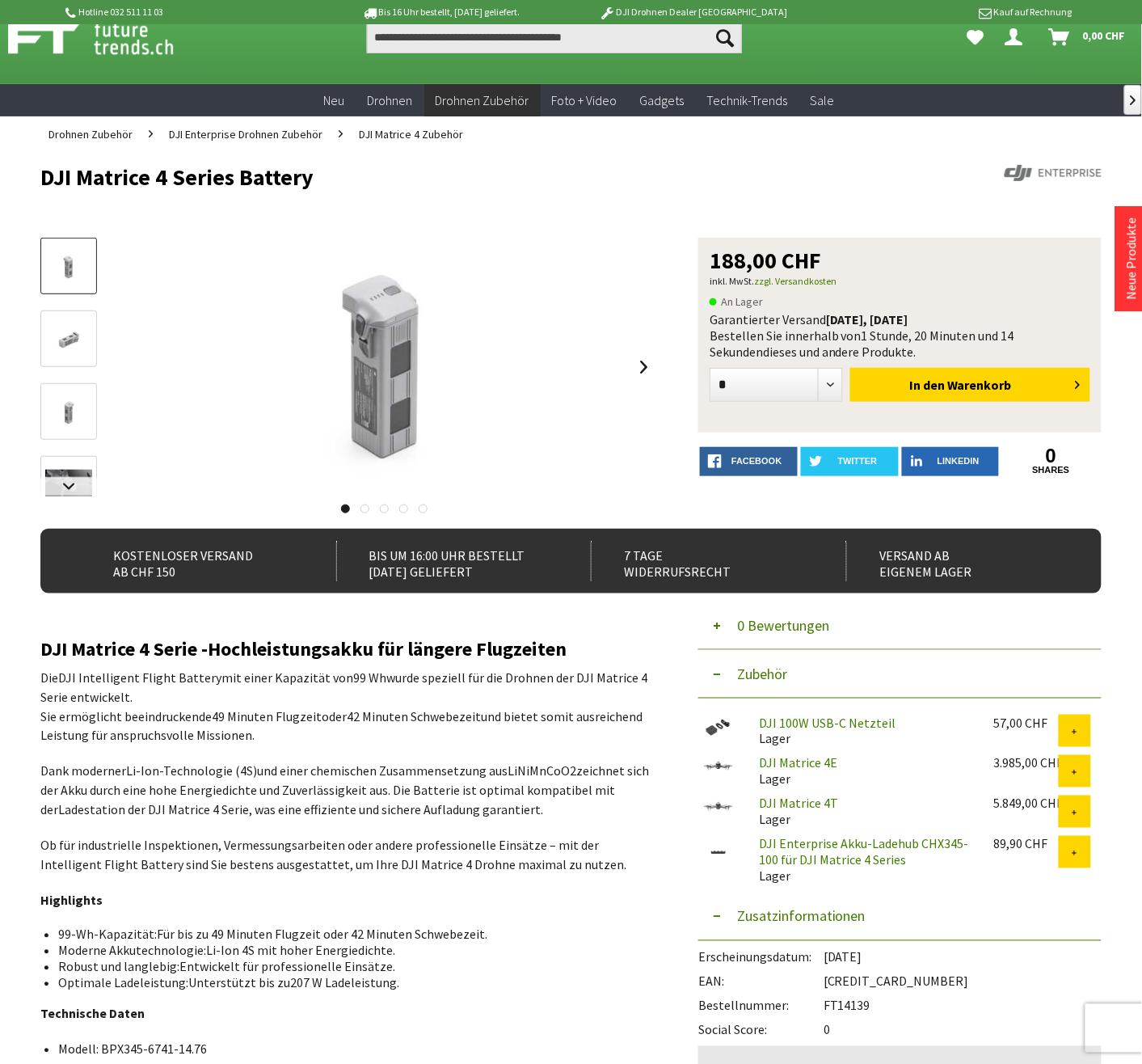 scroll, scrollTop: 0, scrollLeft: 0, axis: both 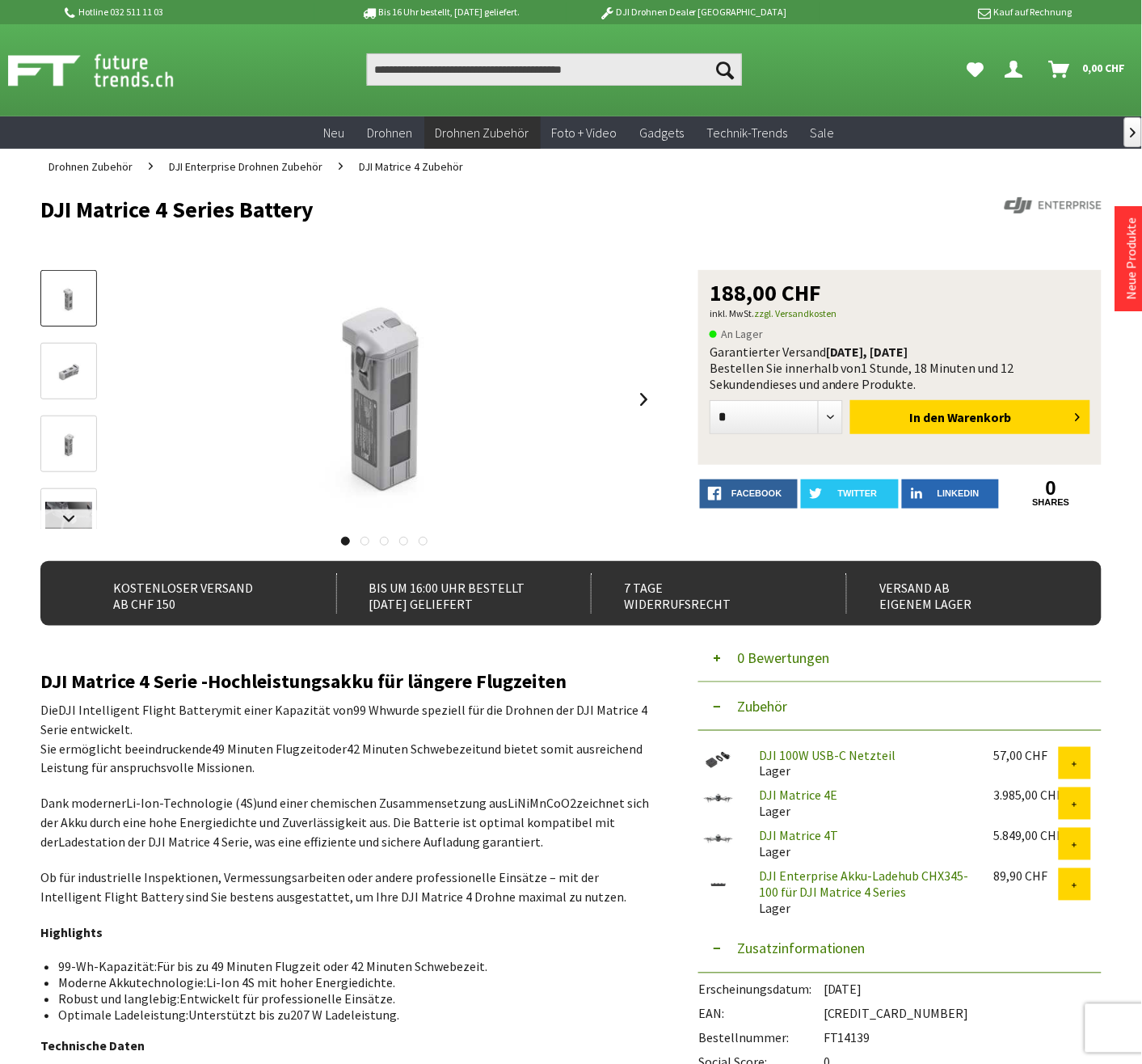 click on "Ob für industrielle Inspektionen, Vermessungsarbeiten oder andere professionelle Einsätze – mit der Intelligent Flight Battery sind Sie bestens ausgestattet, um Ihre DJI Matrice 4 Drohne maximal zu nutzen." at bounding box center [348, 888] 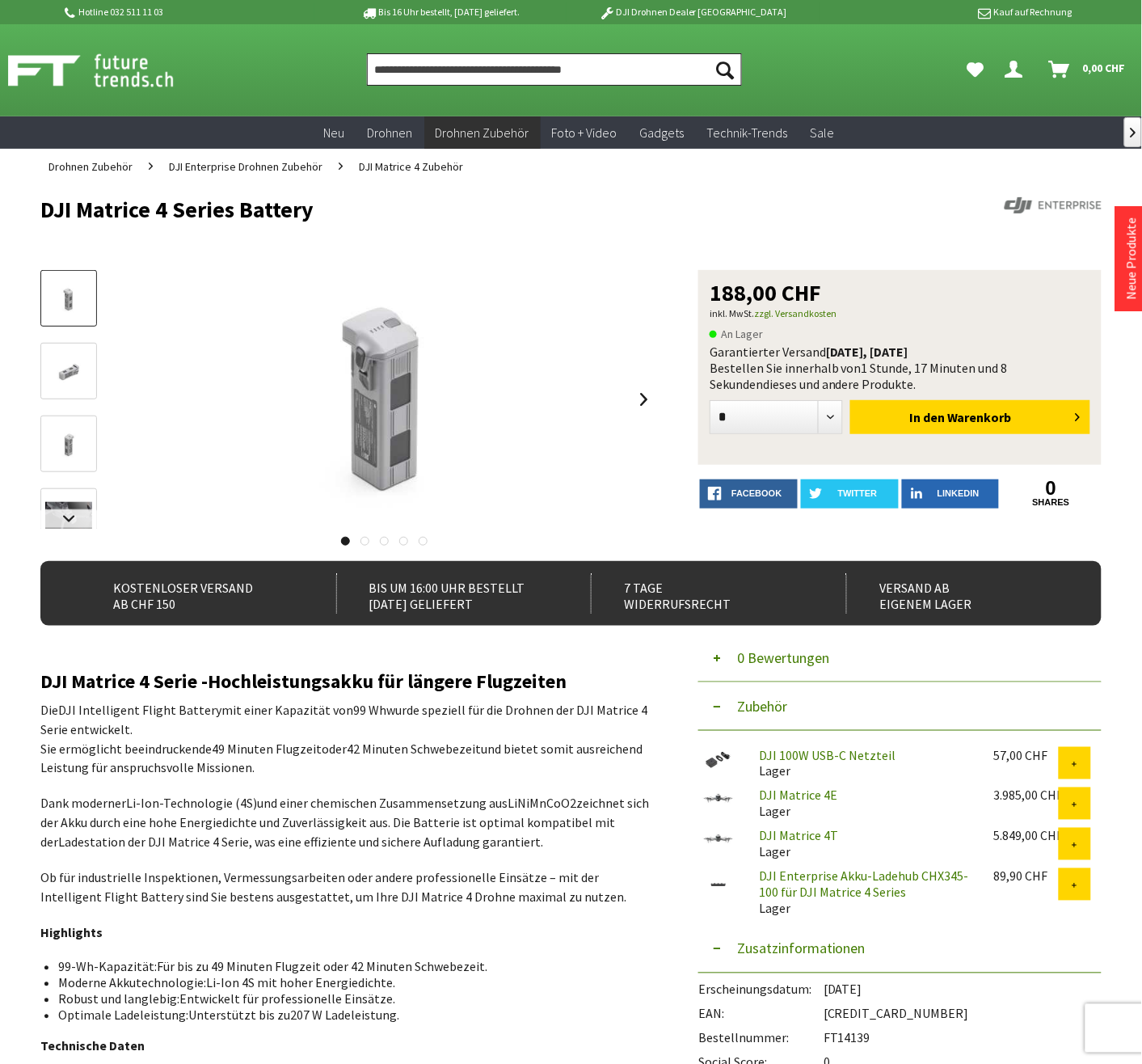click at bounding box center [554, 70] 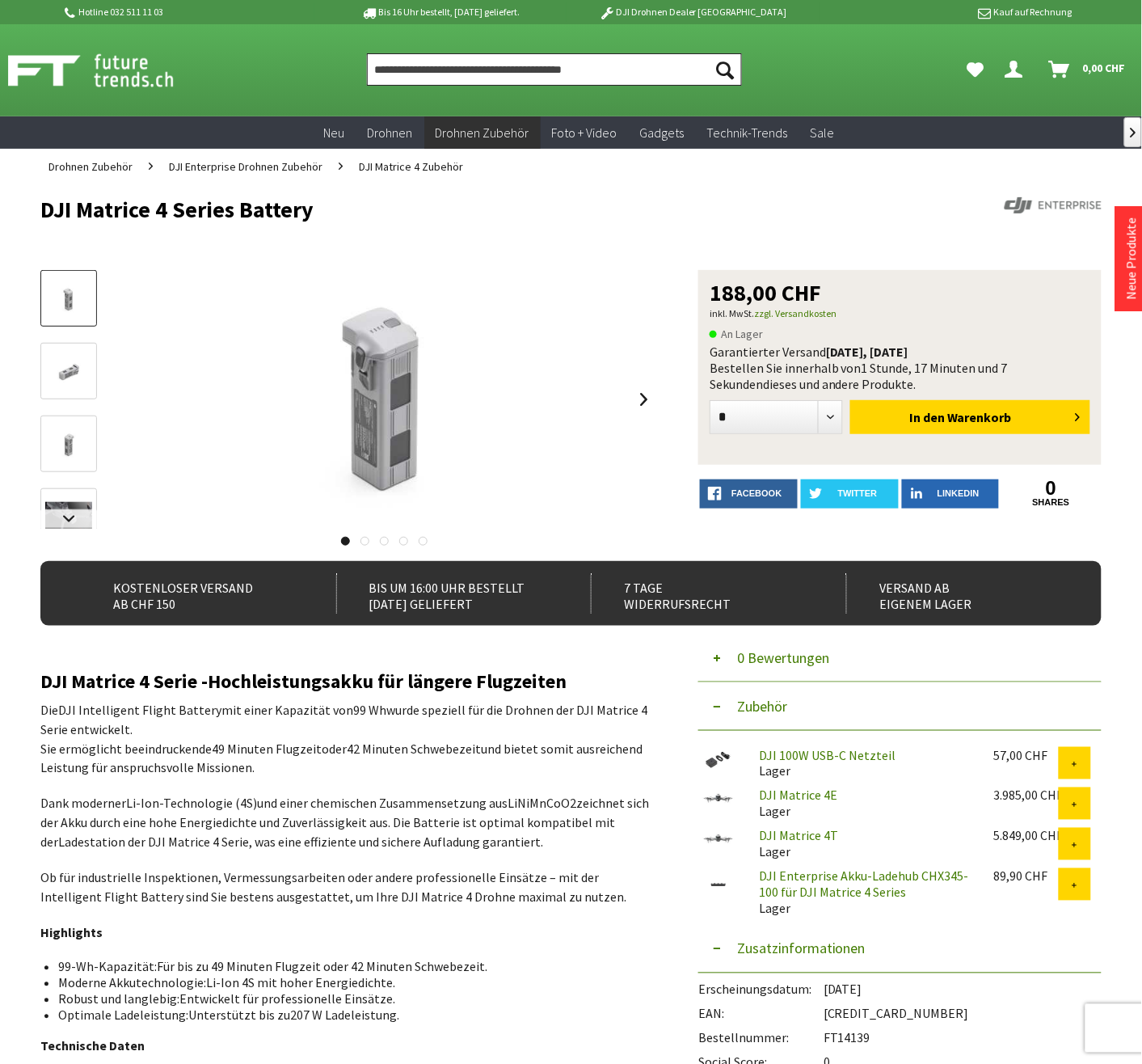 paste on "**********" 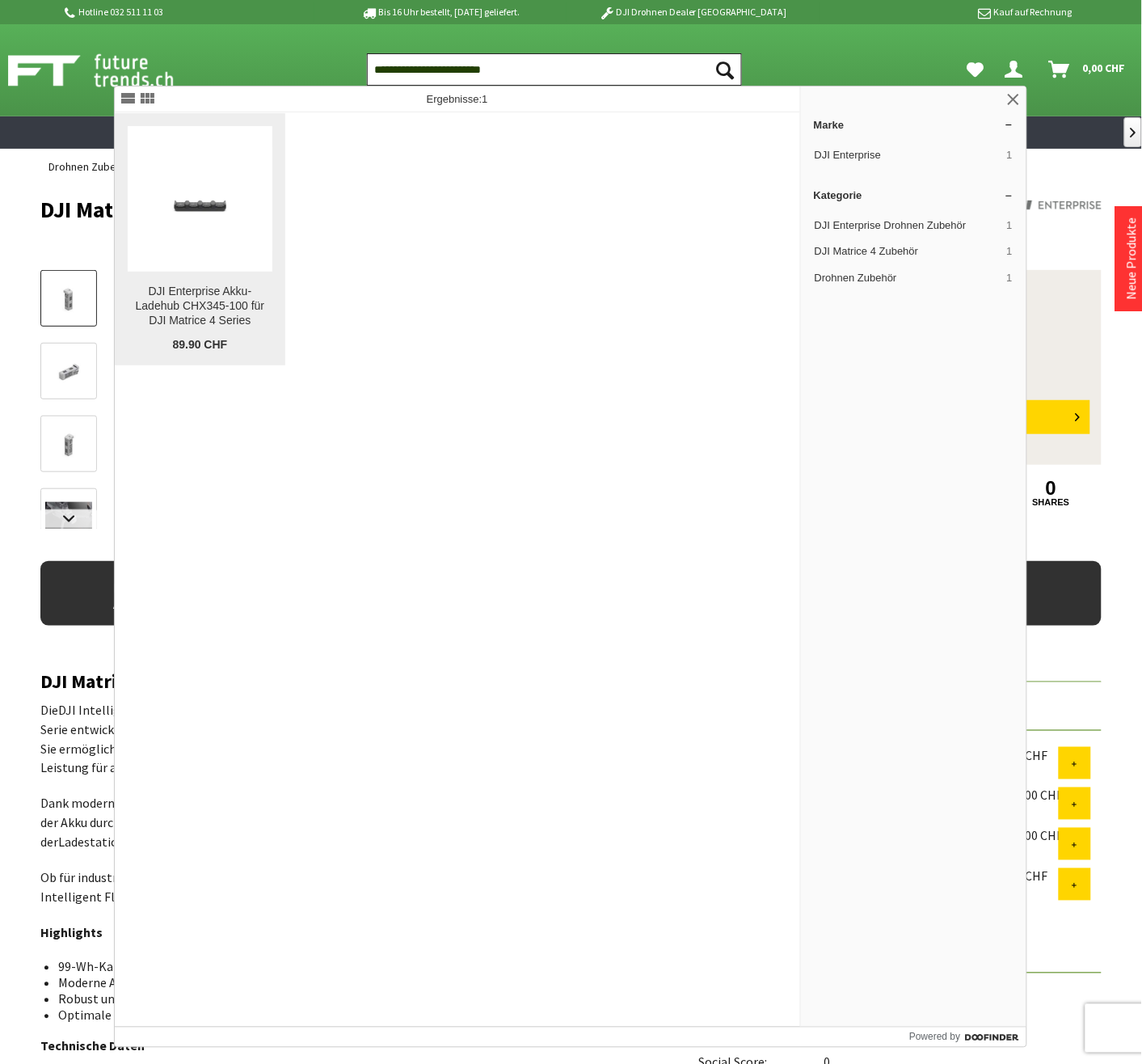 type on "**********" 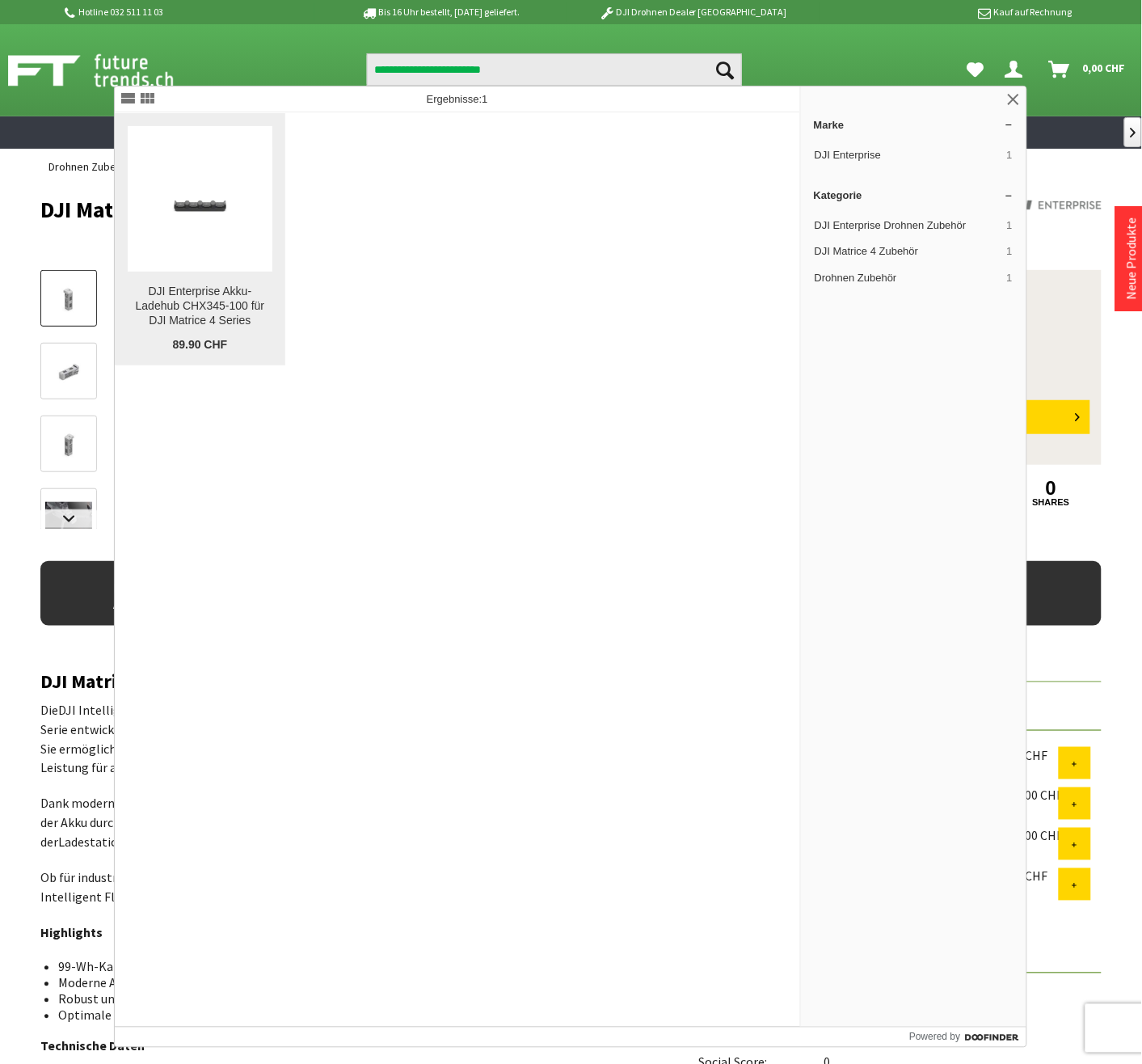 click at bounding box center (200, 198) 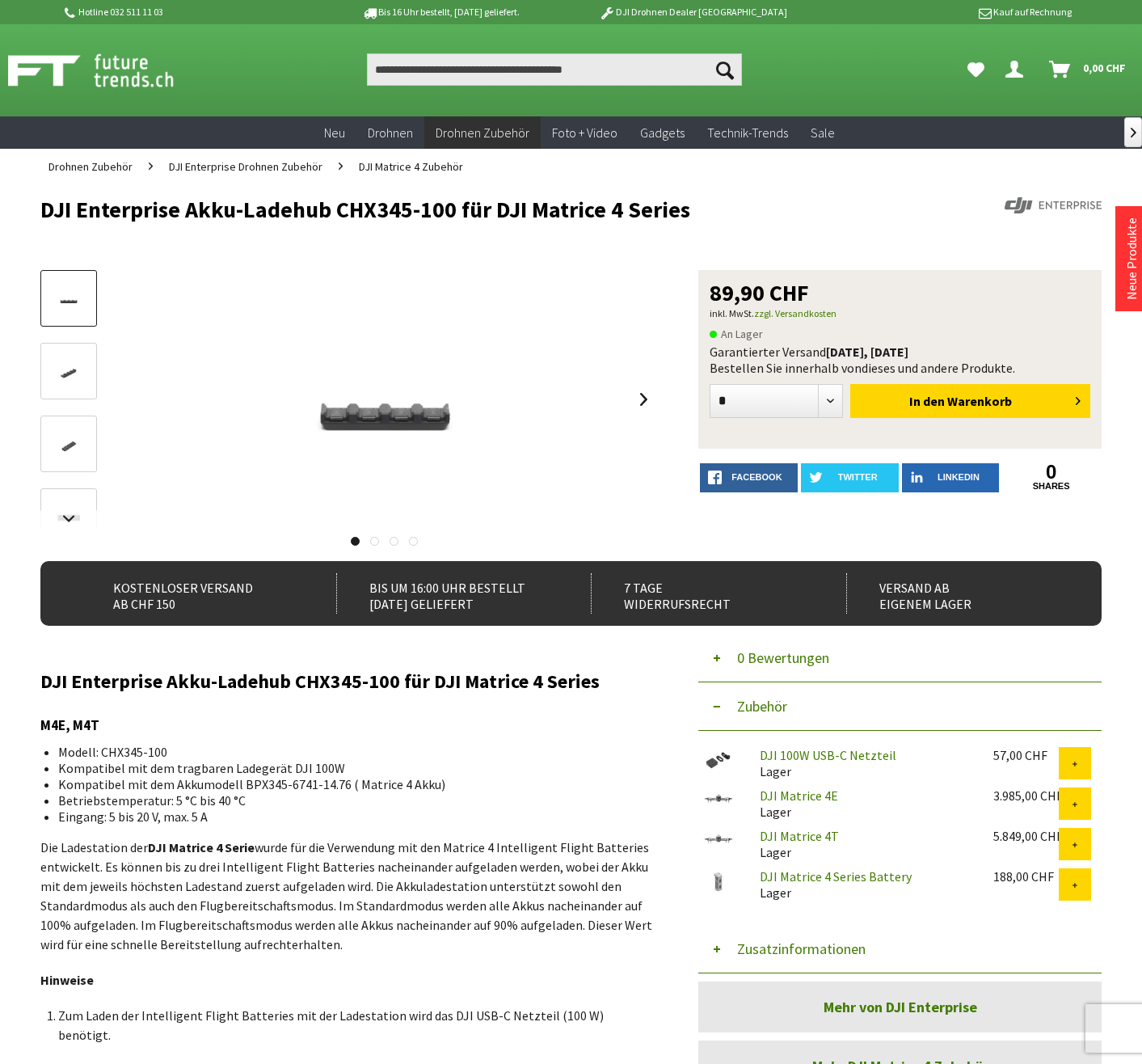 scroll, scrollTop: 0, scrollLeft: 0, axis: both 